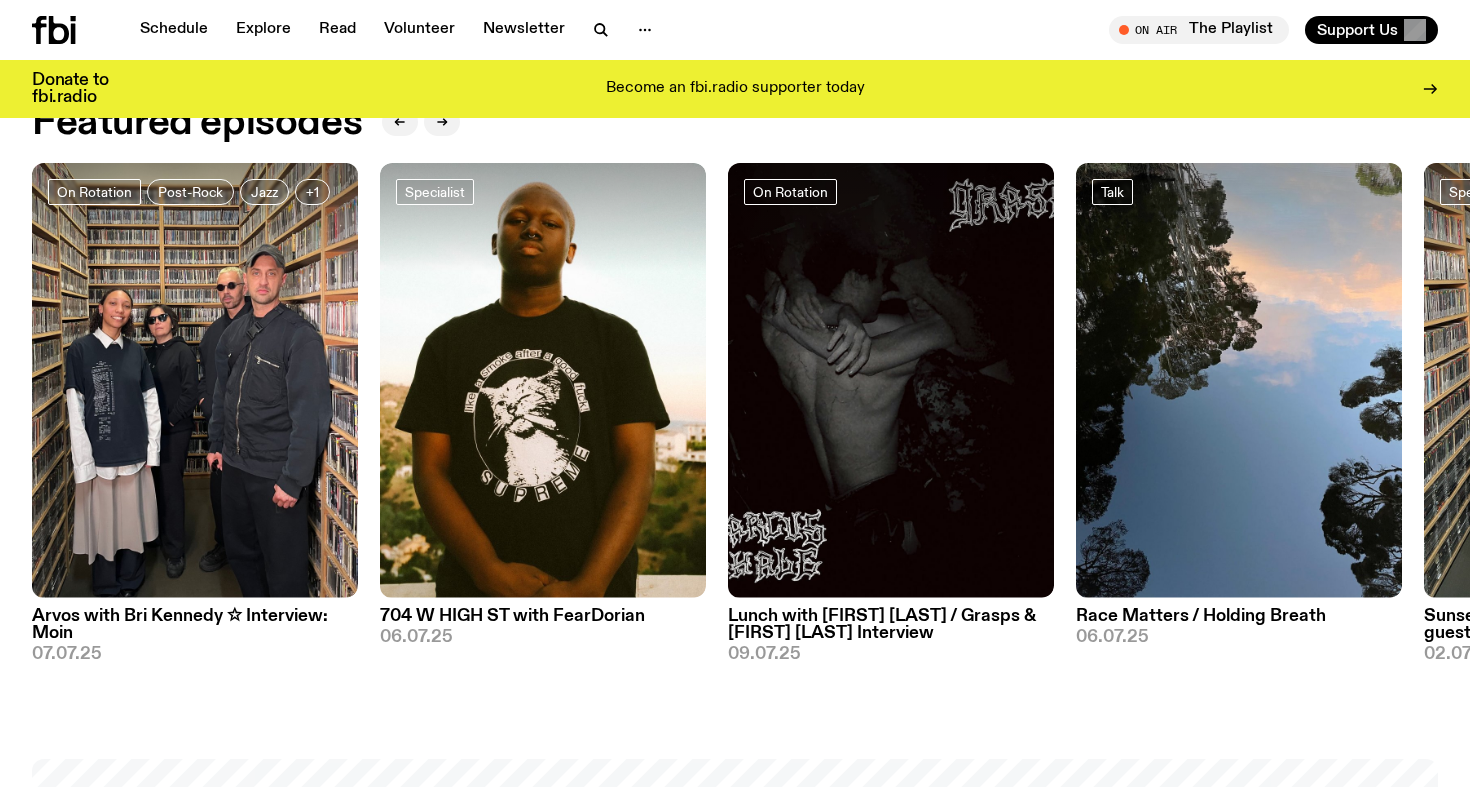 scroll, scrollTop: 917, scrollLeft: 0, axis: vertical 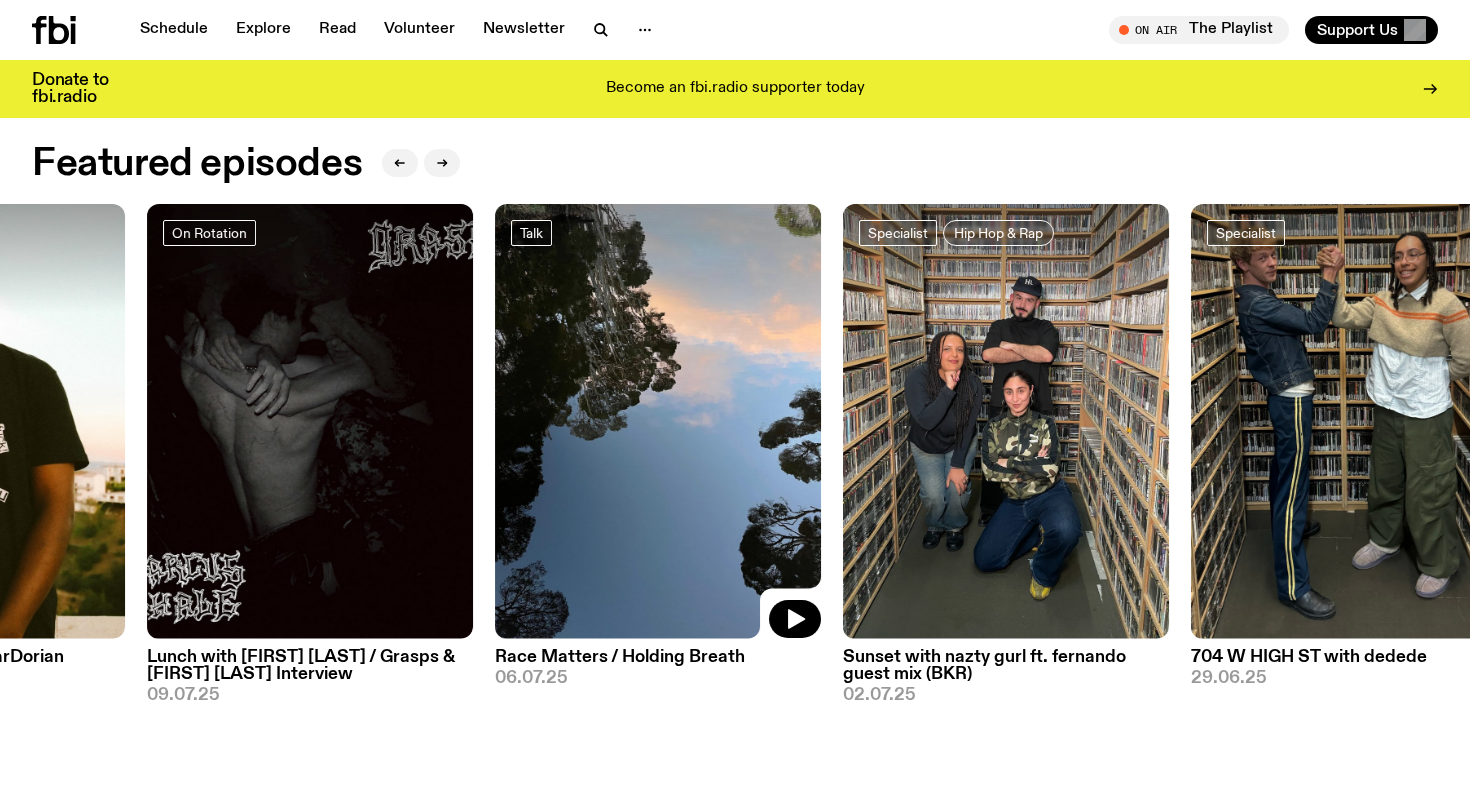 drag, startPoint x: 1150, startPoint y: 327, endPoint x: 569, endPoint y: 348, distance: 581.3794 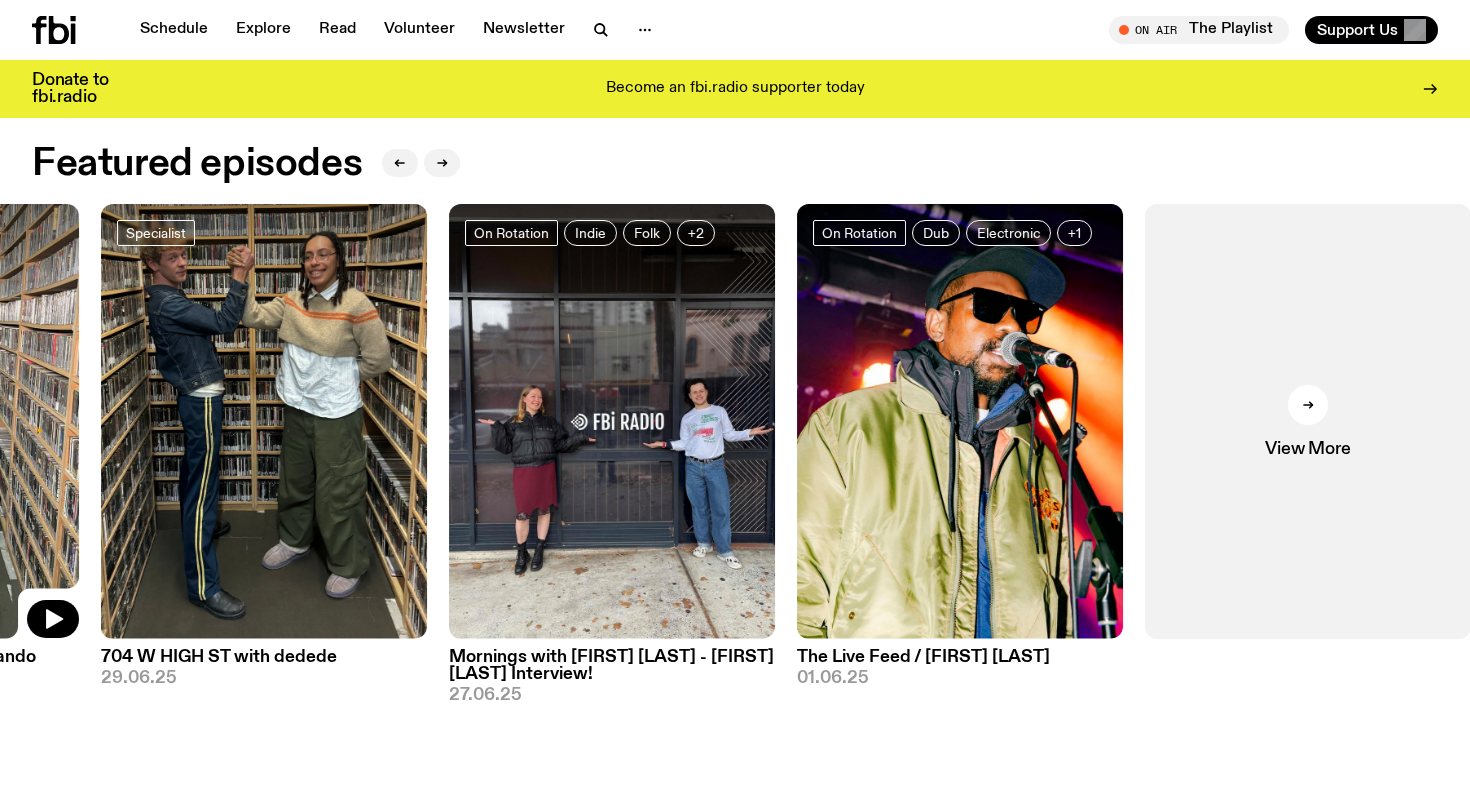 drag, startPoint x: 976, startPoint y: 360, endPoint x: 0, endPoint y: 523, distance: 989.5176 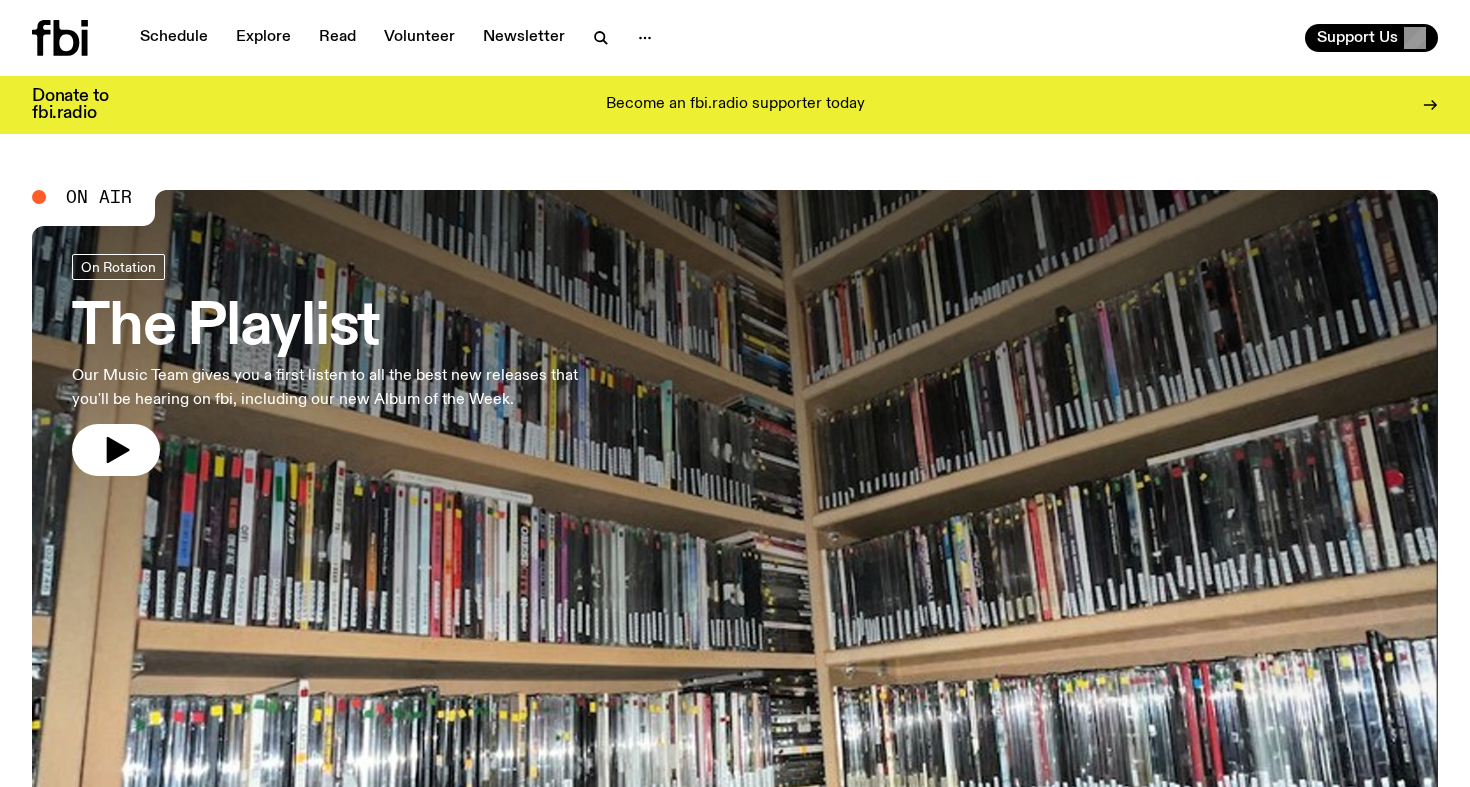 scroll, scrollTop: 0, scrollLeft: 0, axis: both 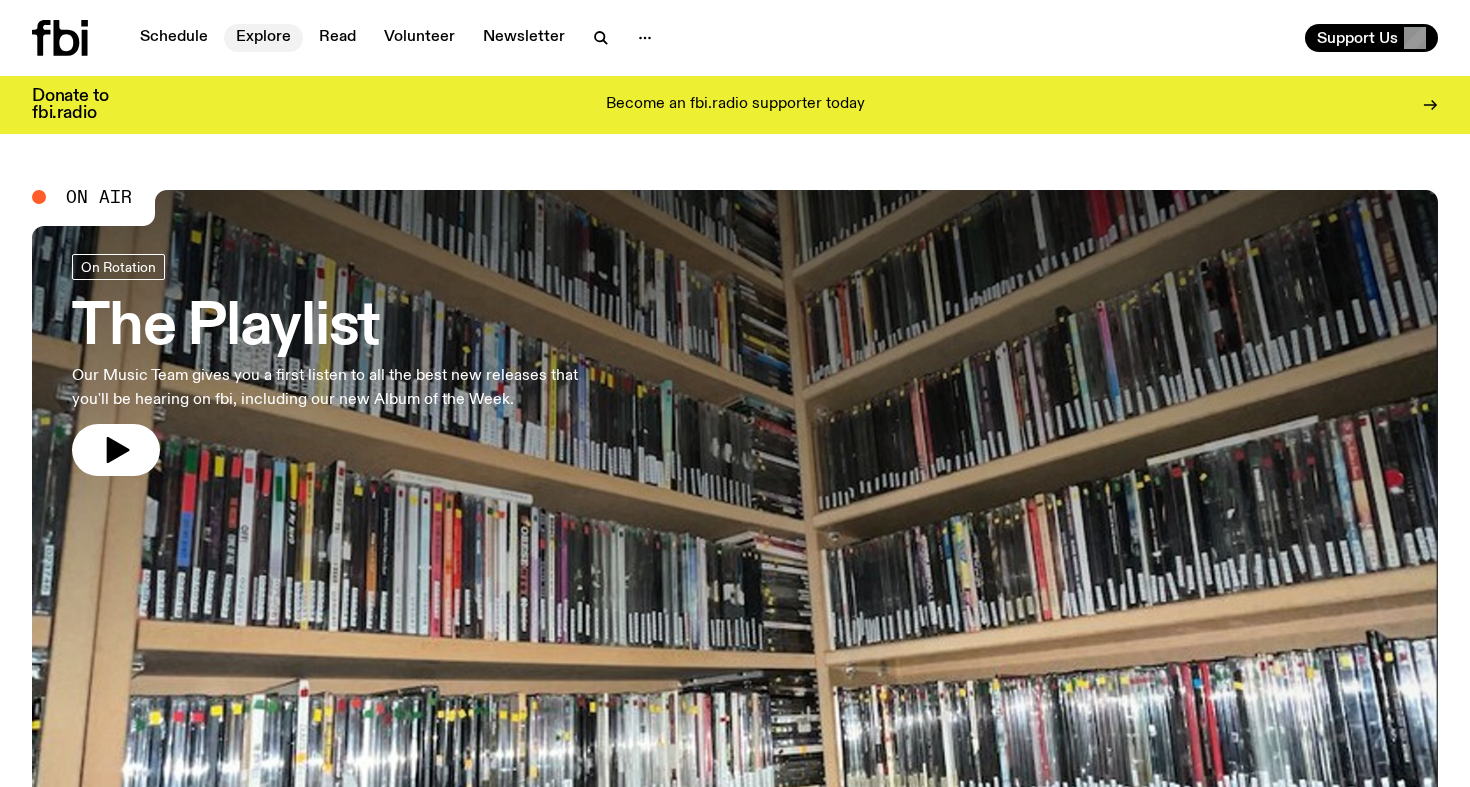click on "Explore" at bounding box center [263, 38] 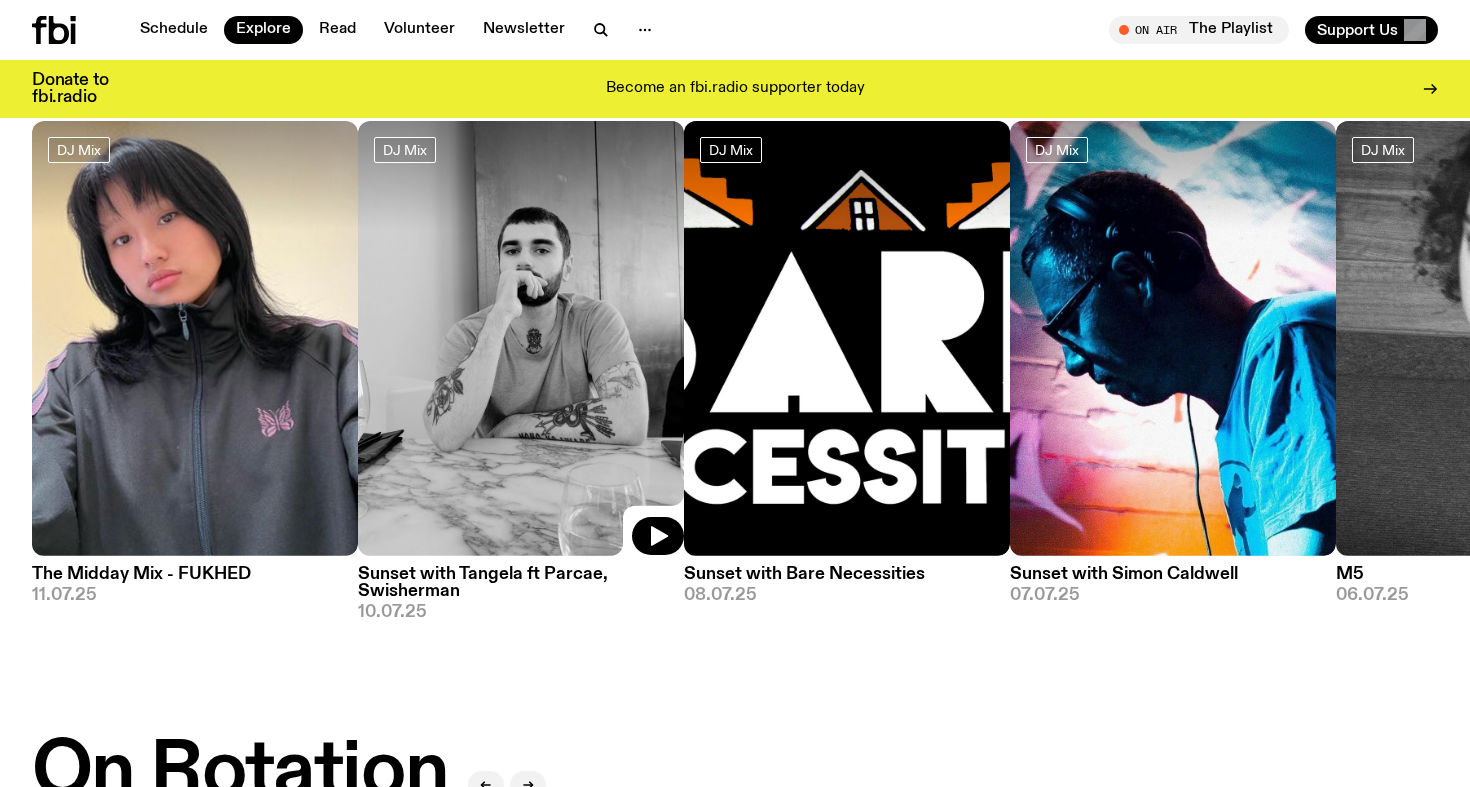 scroll, scrollTop: 155, scrollLeft: 0, axis: vertical 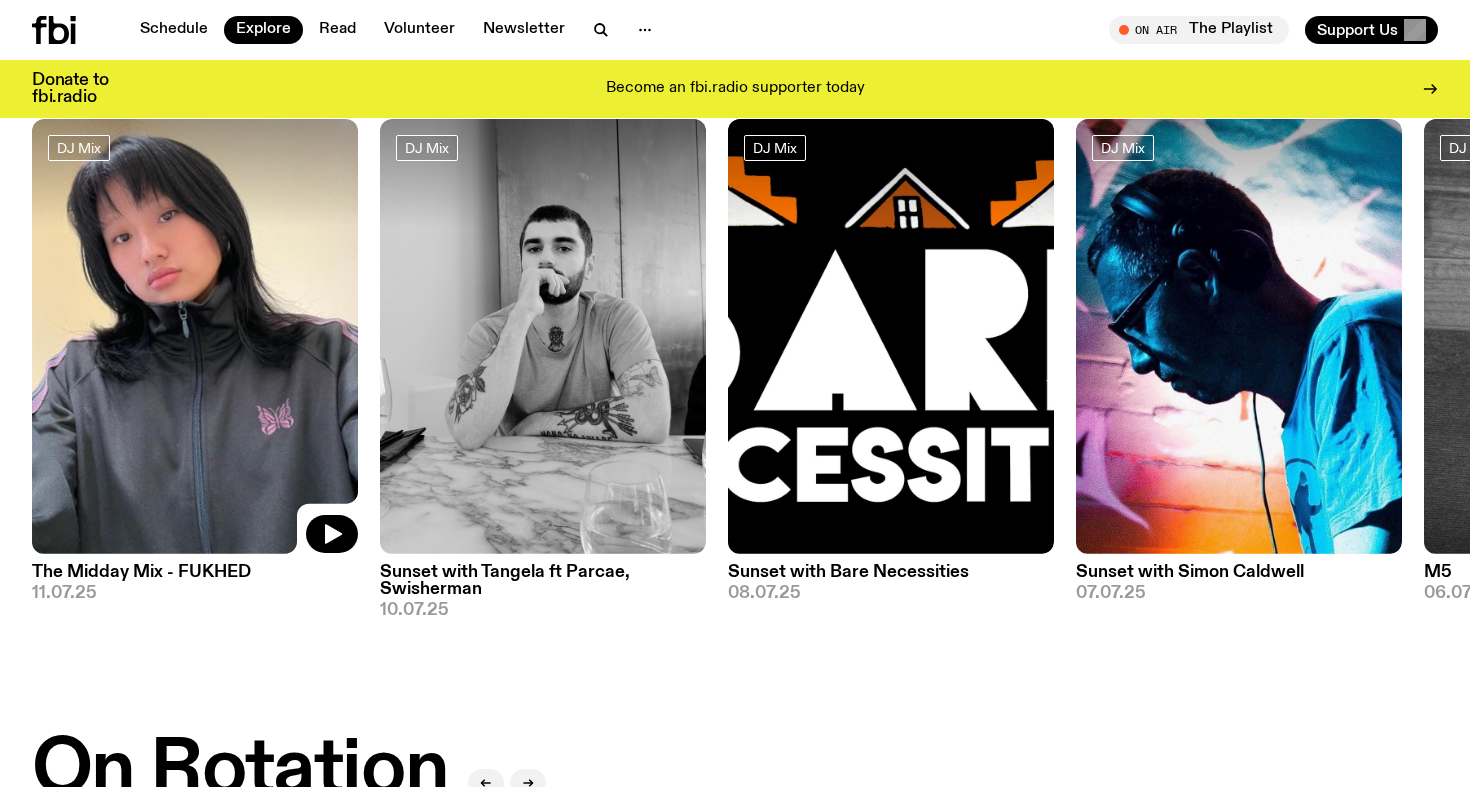 click 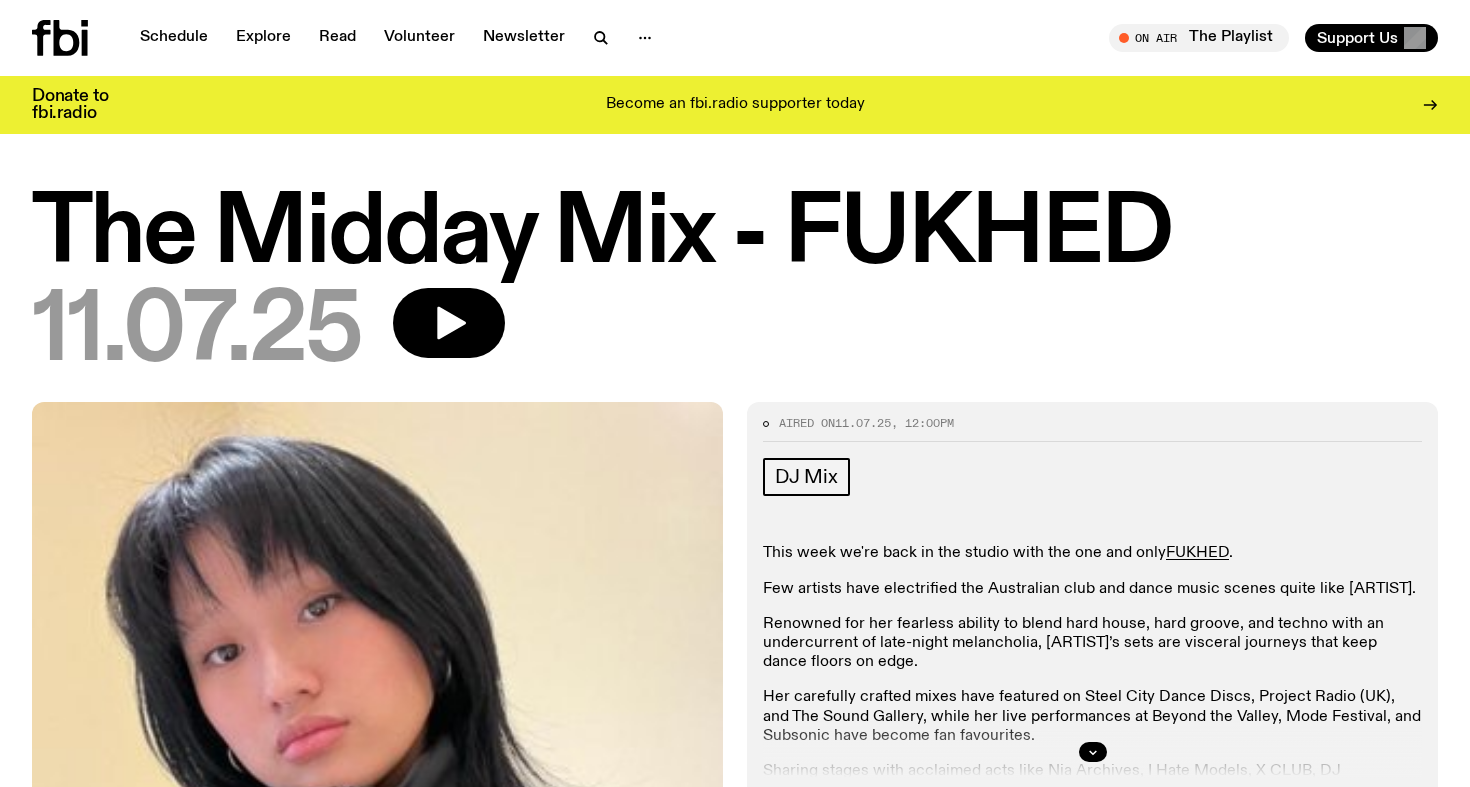 scroll, scrollTop: 0, scrollLeft: 0, axis: both 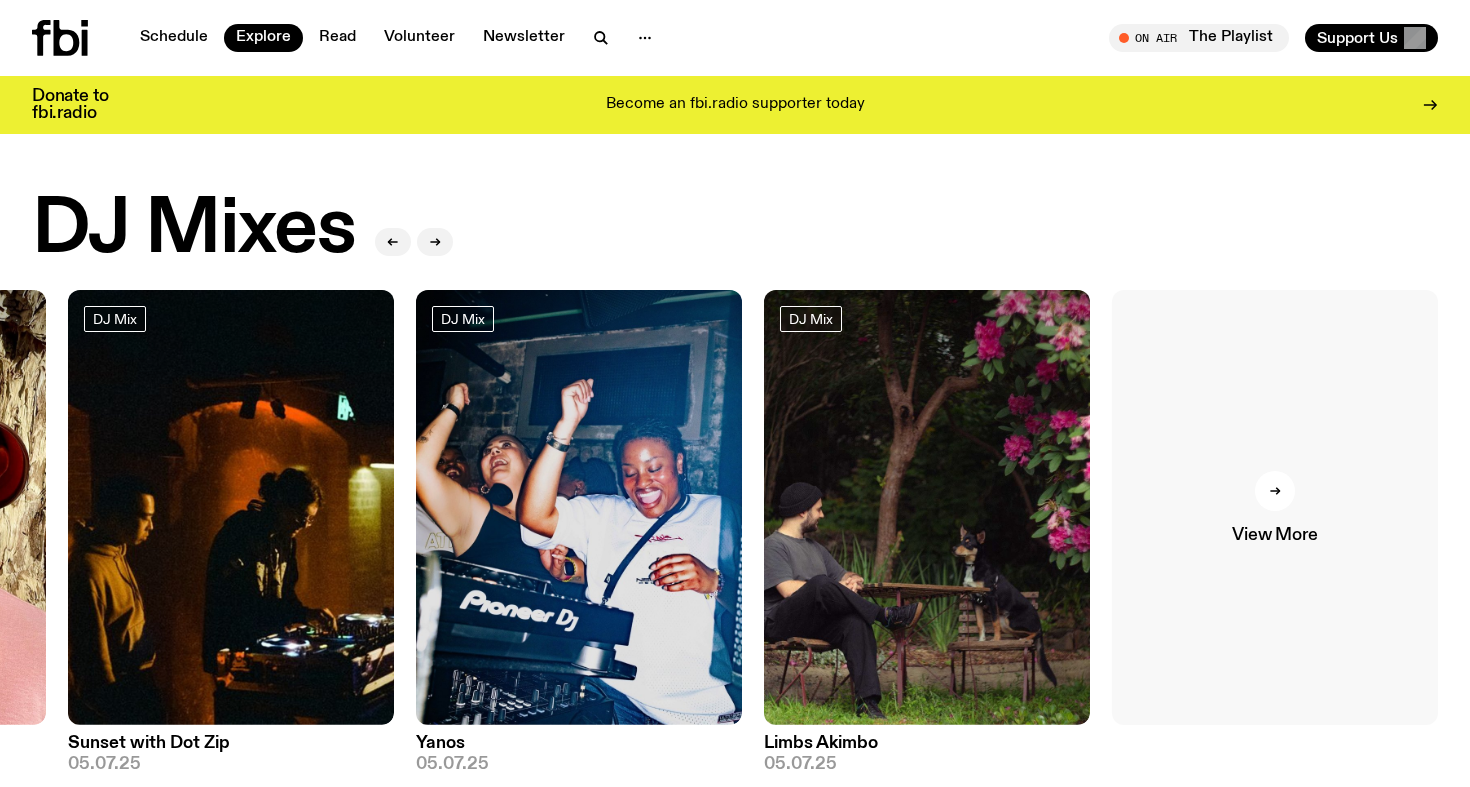 click at bounding box center [1275, 491] 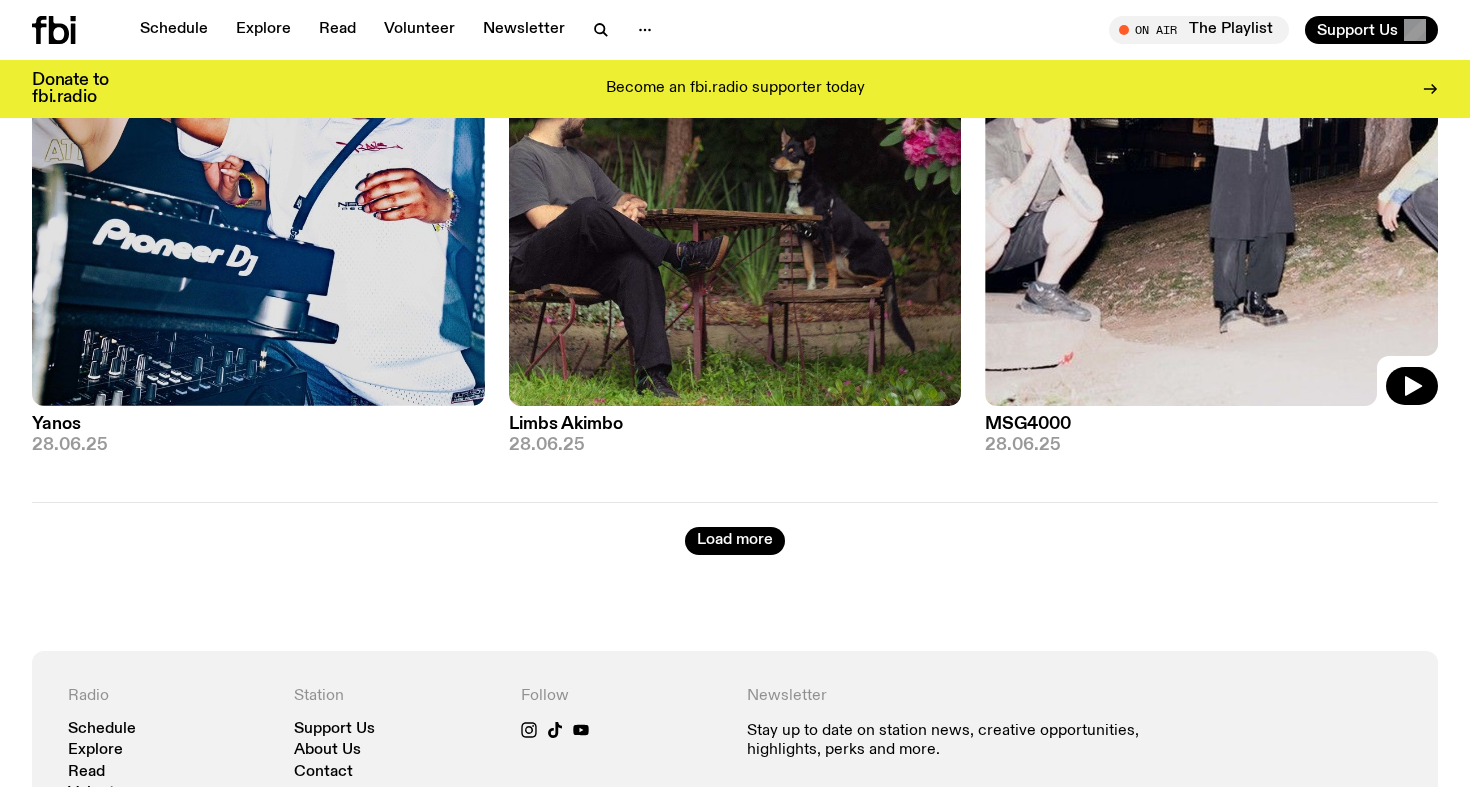 scroll, scrollTop: 5407, scrollLeft: 0, axis: vertical 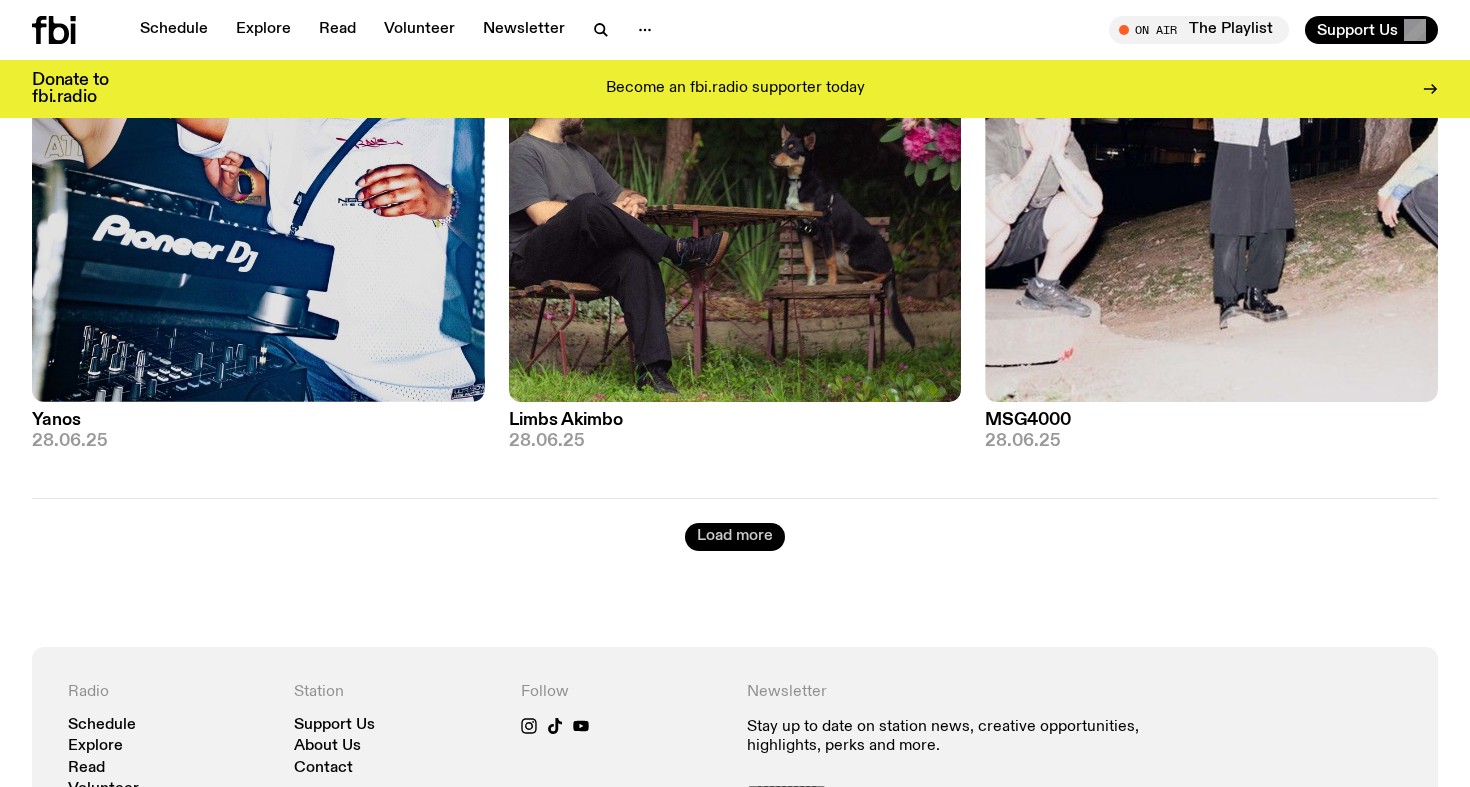 click on "Load more" at bounding box center (735, 537) 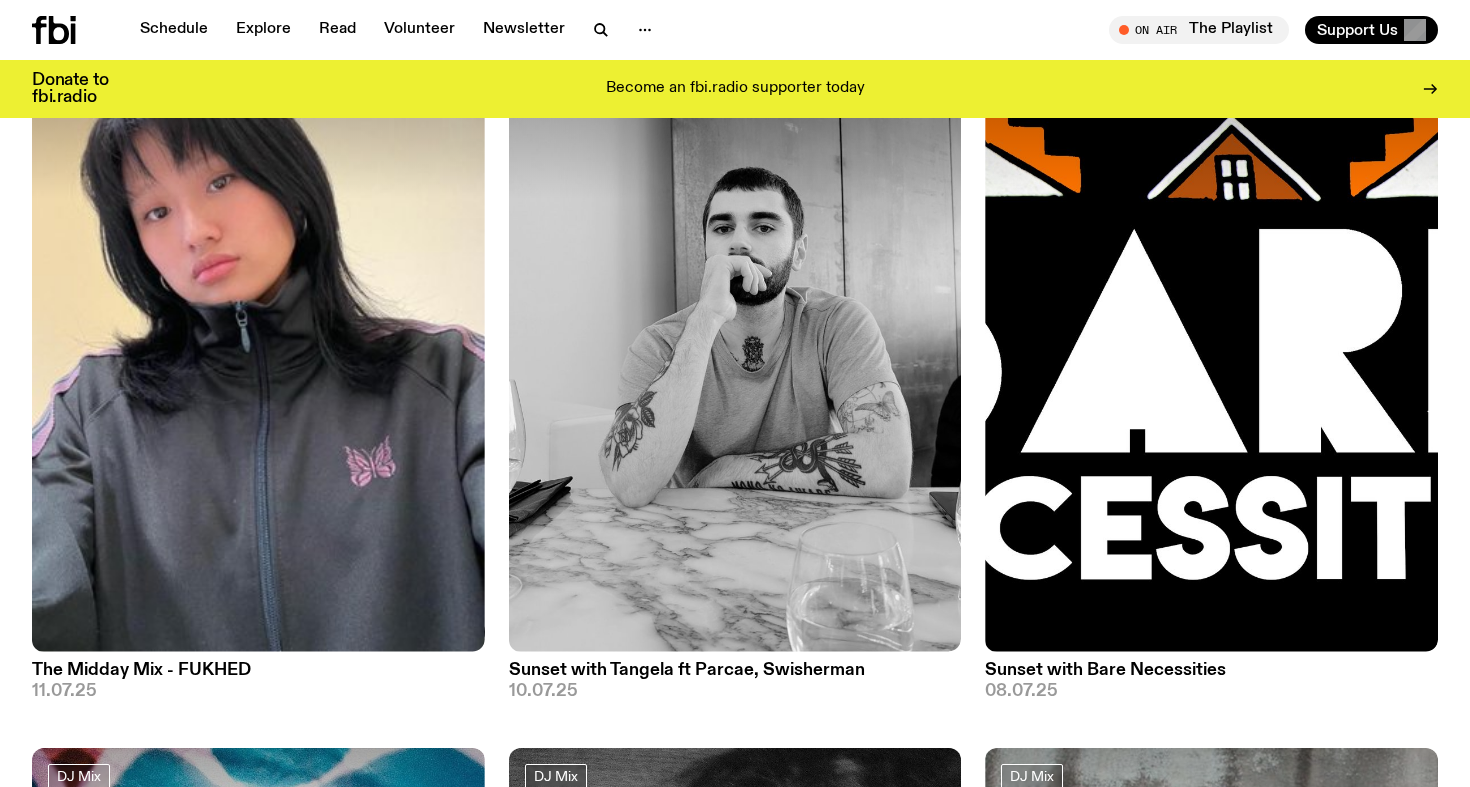 scroll, scrollTop: 249, scrollLeft: 0, axis: vertical 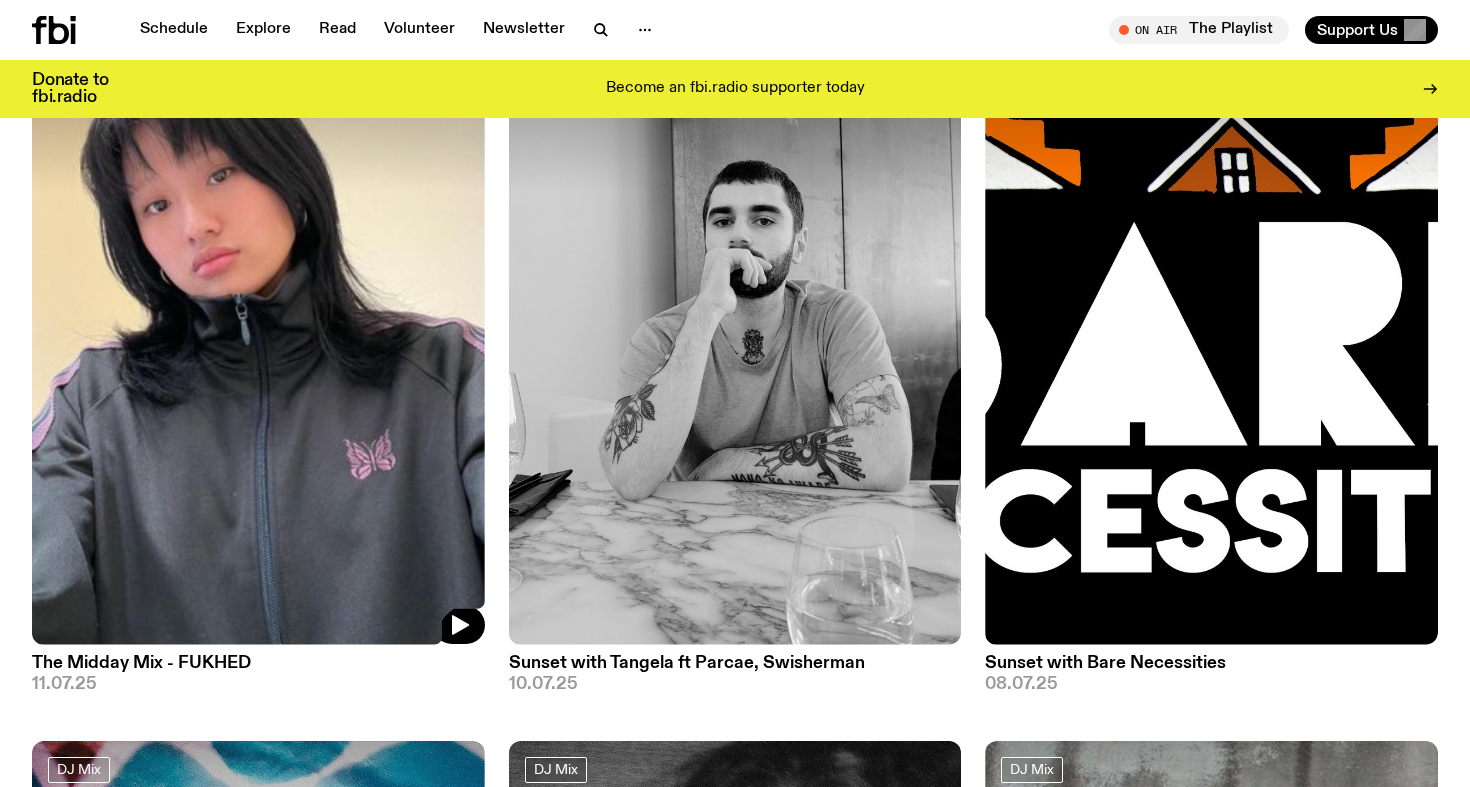 click 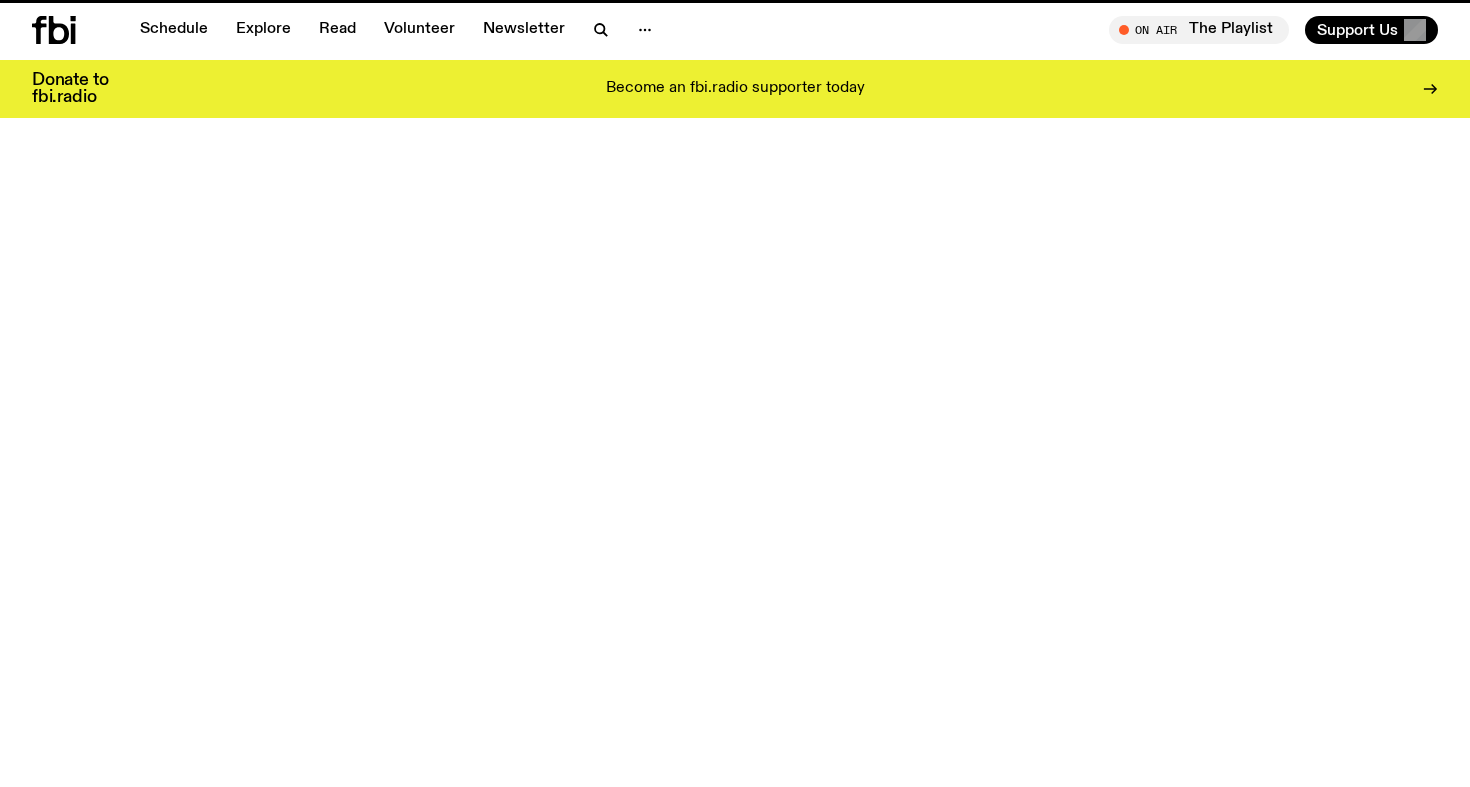 scroll, scrollTop: 0, scrollLeft: 0, axis: both 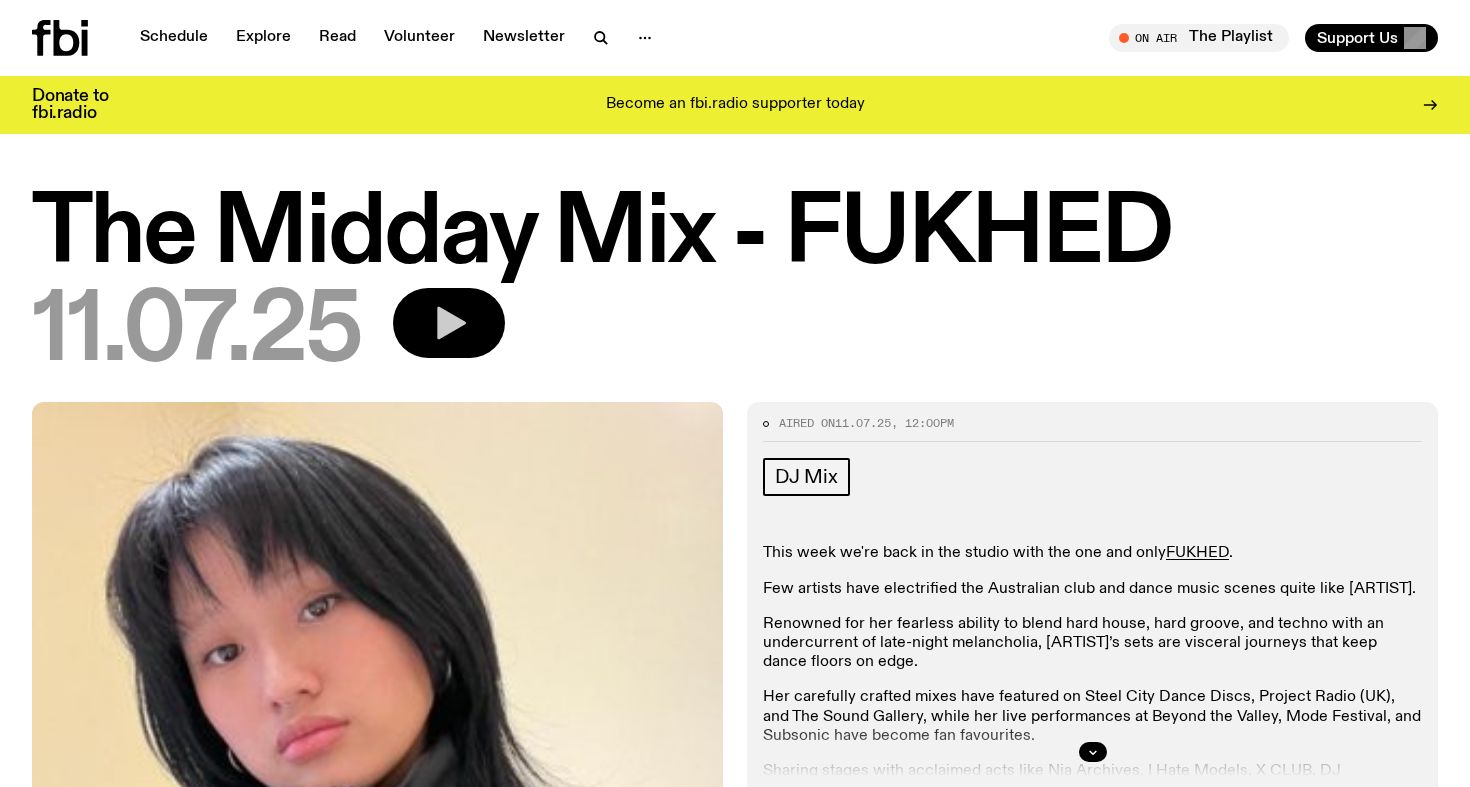 click 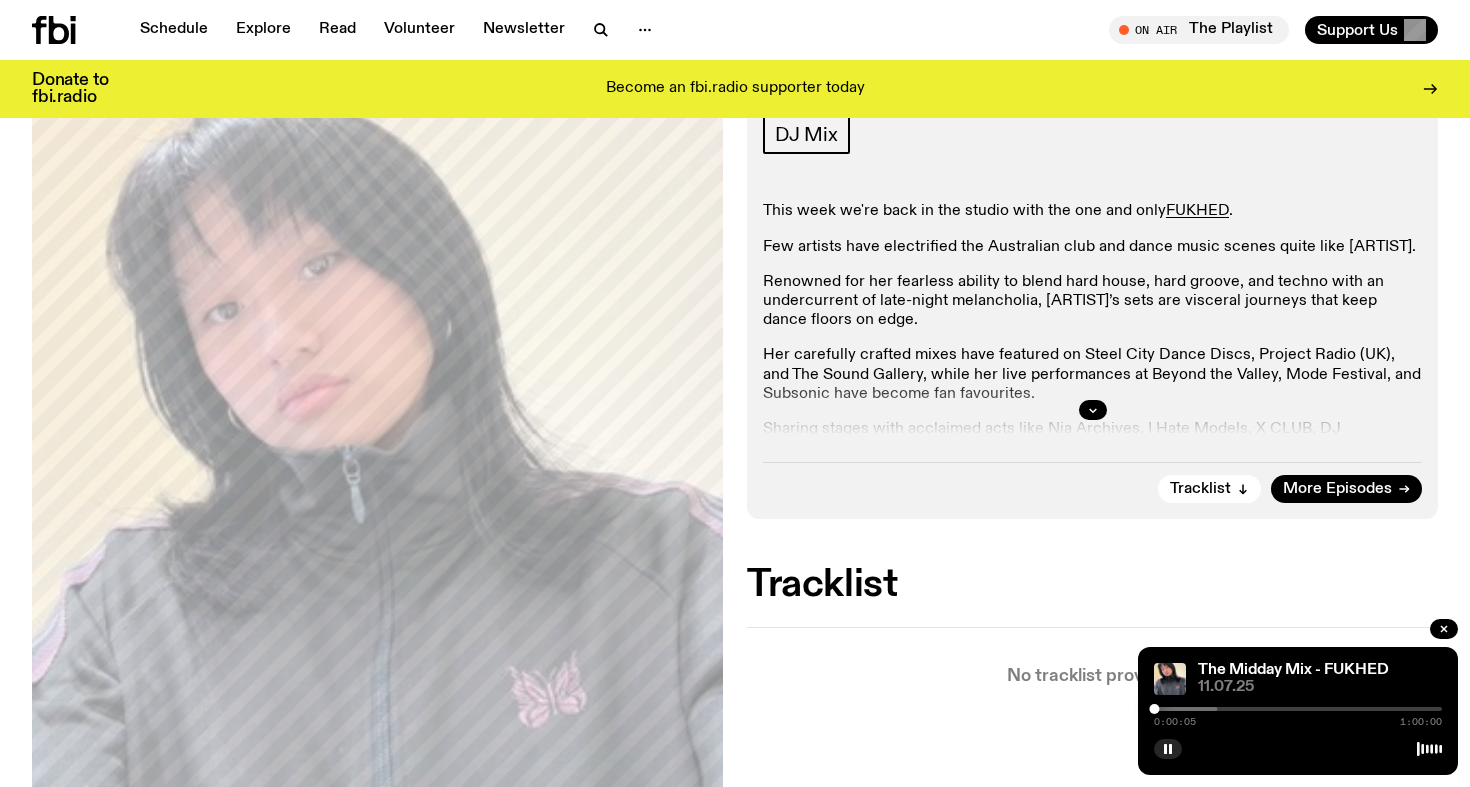 scroll, scrollTop: 327, scrollLeft: 0, axis: vertical 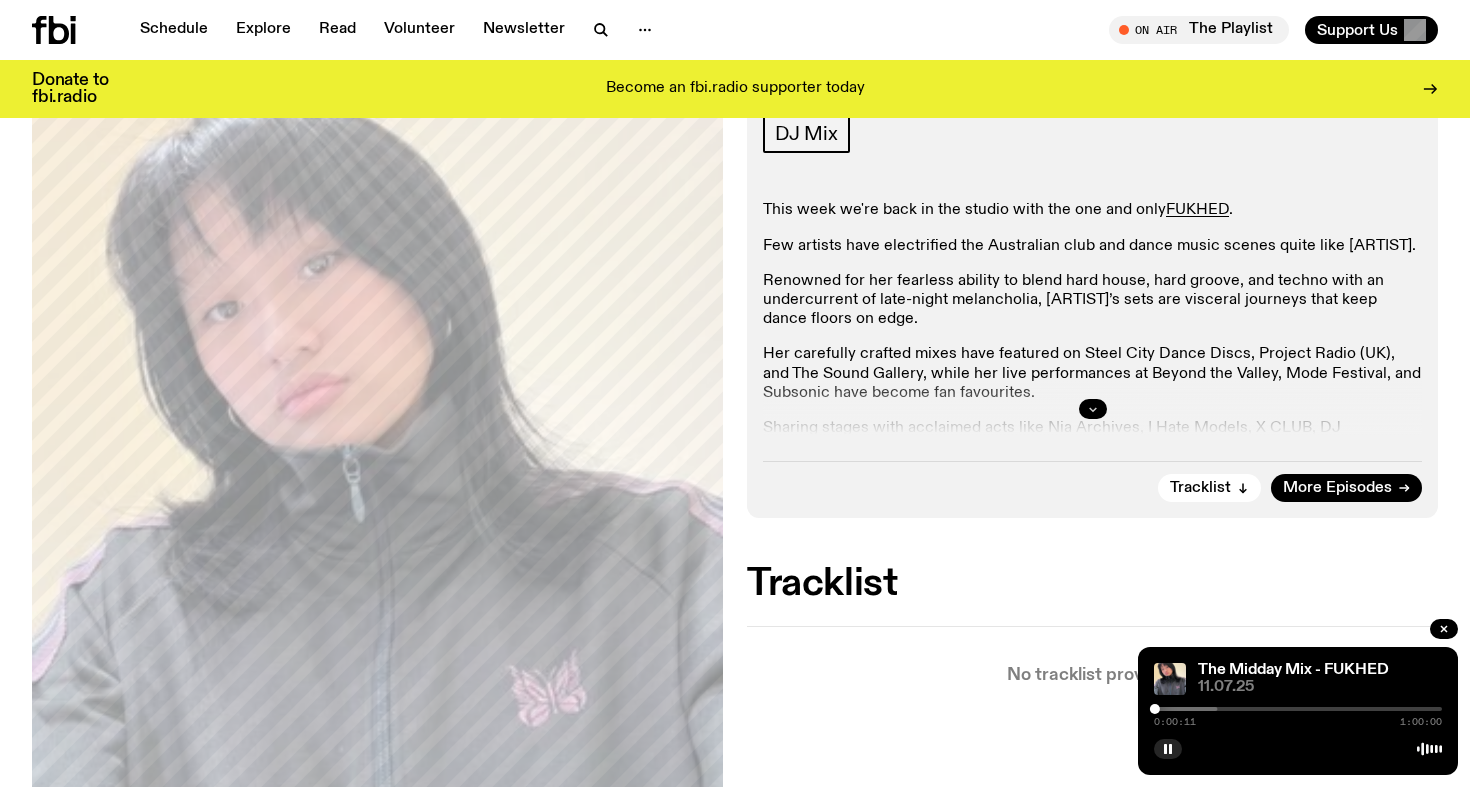 click at bounding box center (1093, 409) 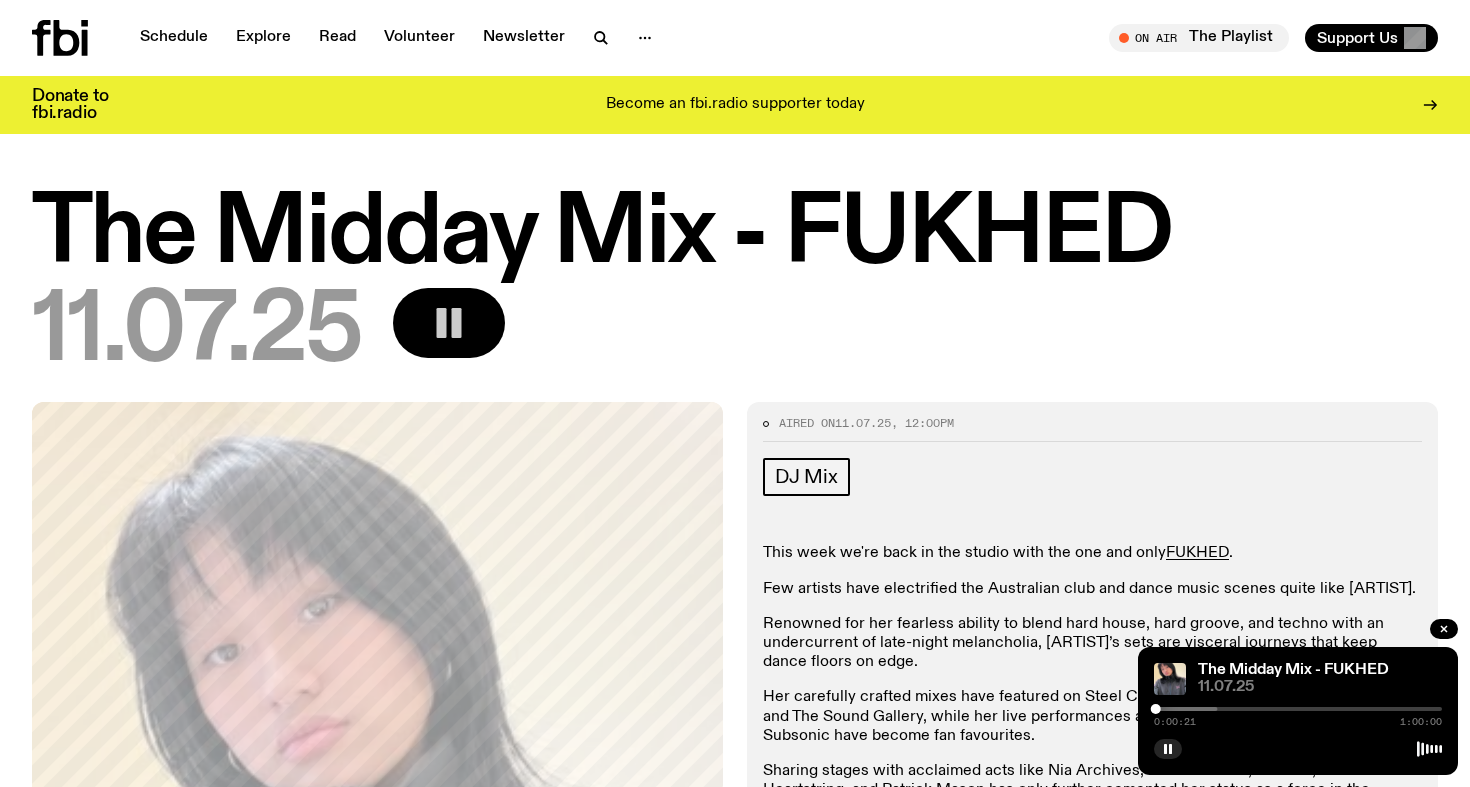 scroll, scrollTop: 0, scrollLeft: 0, axis: both 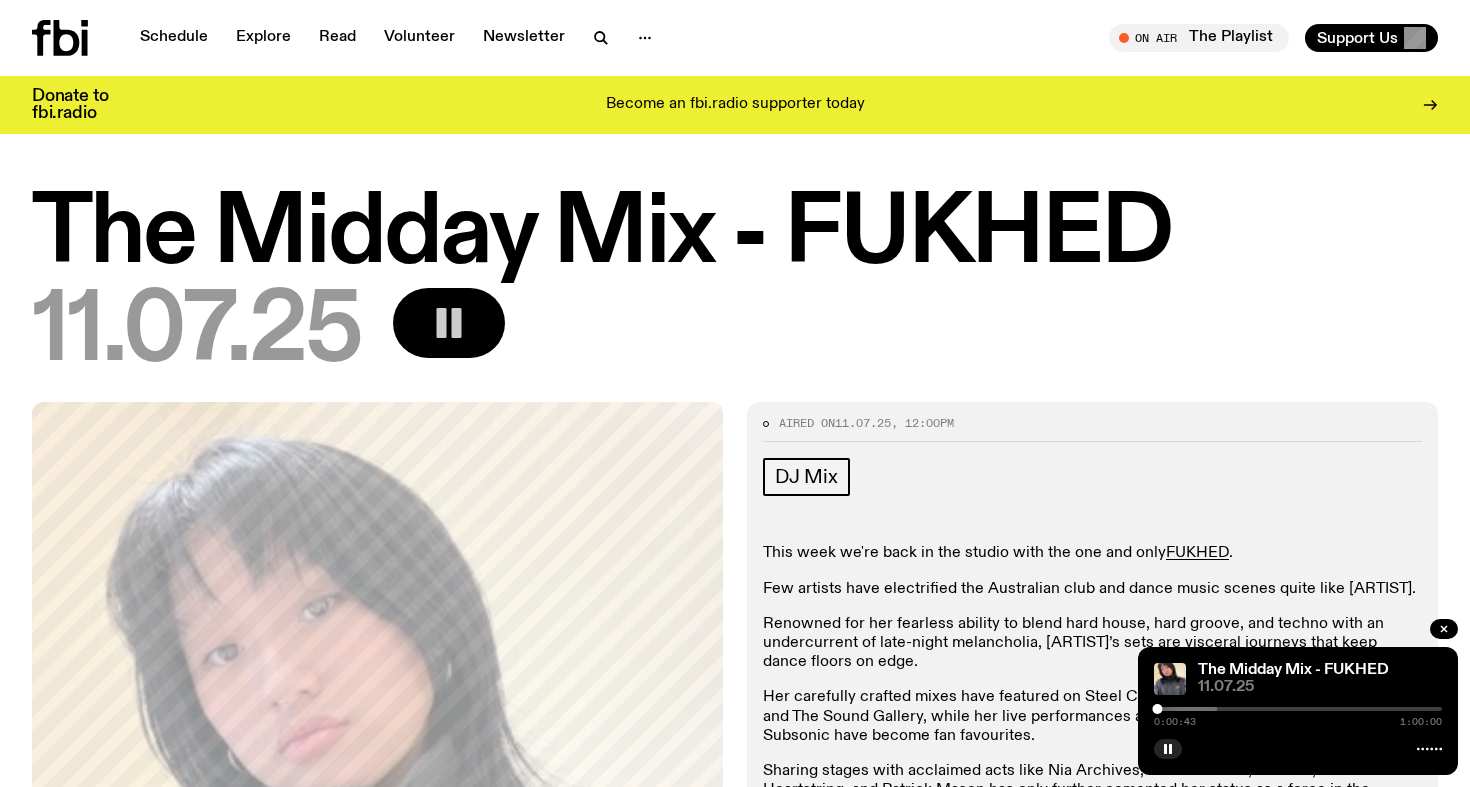 click on "0:00:43 1:00:00" at bounding box center (1298, 715) 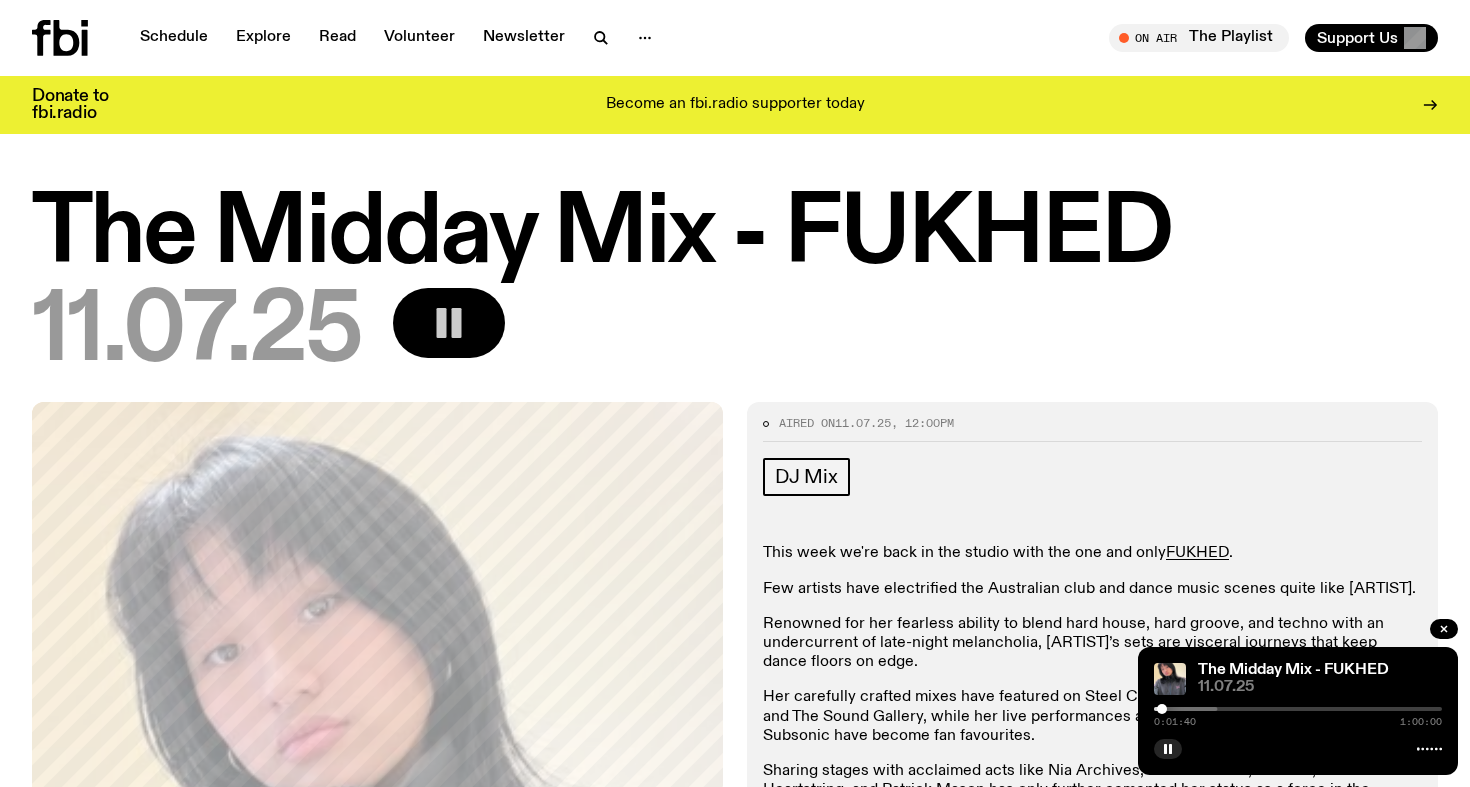 click at bounding box center (1162, 709) 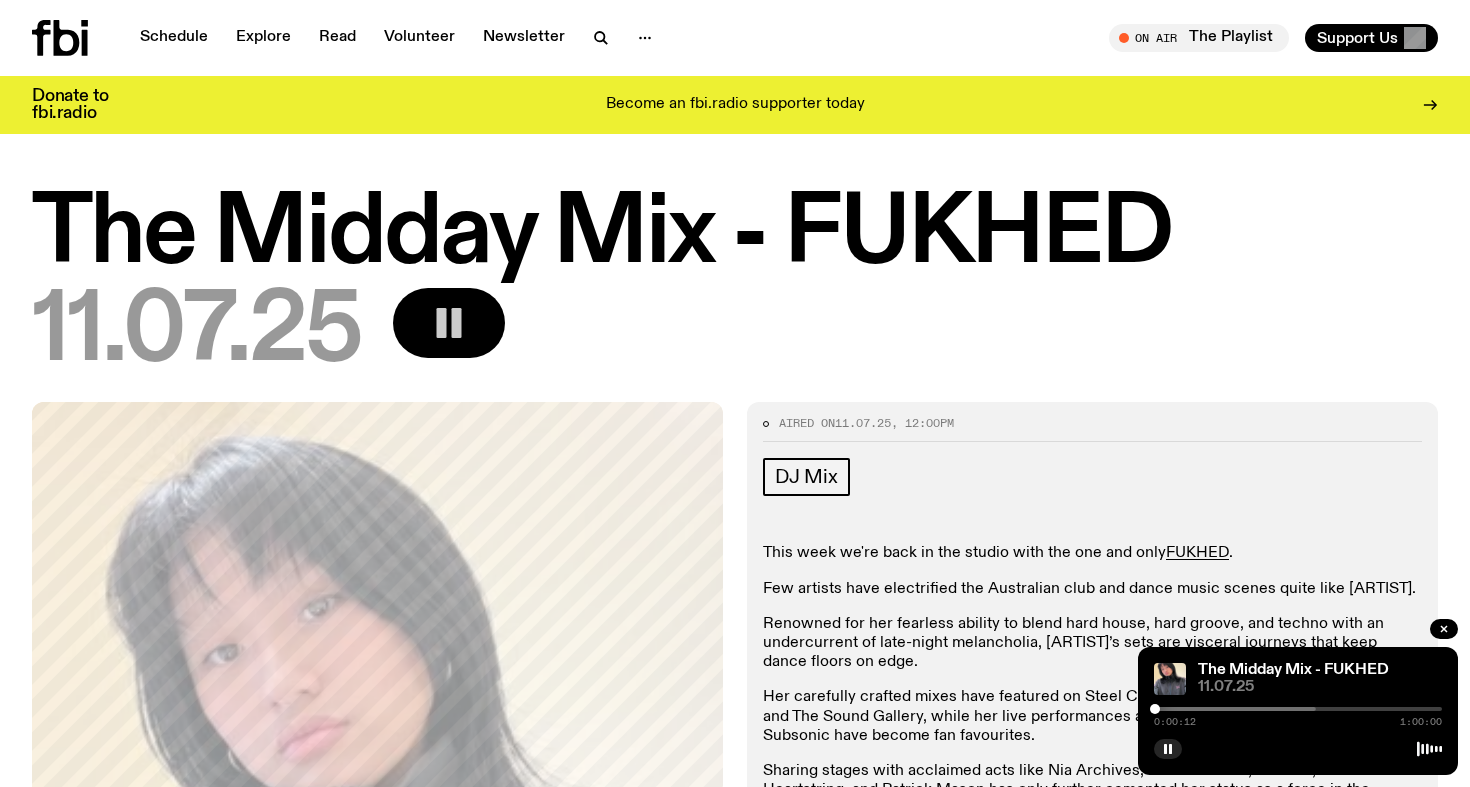 click at bounding box center [1155, 709] 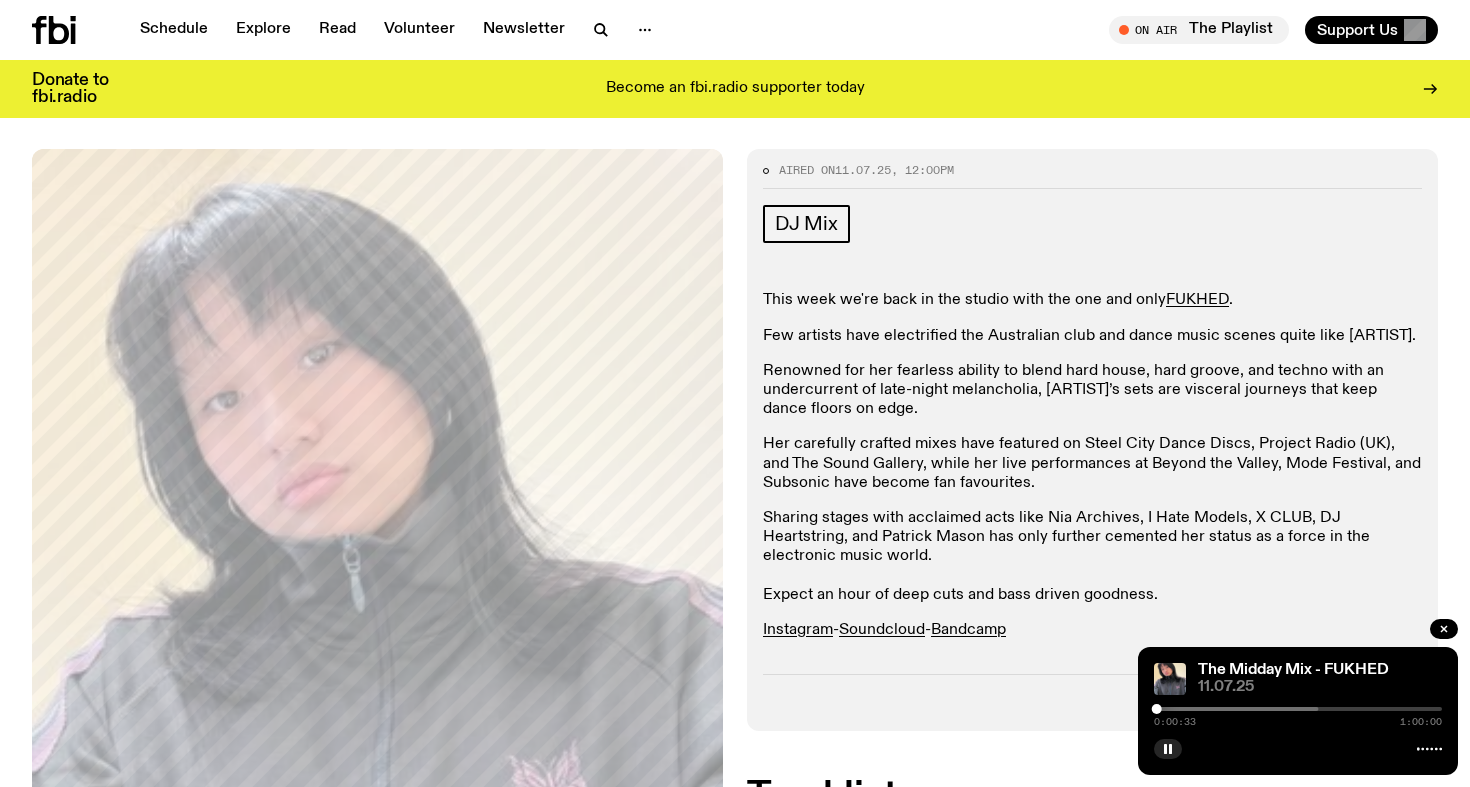 scroll, scrollTop: 240, scrollLeft: 0, axis: vertical 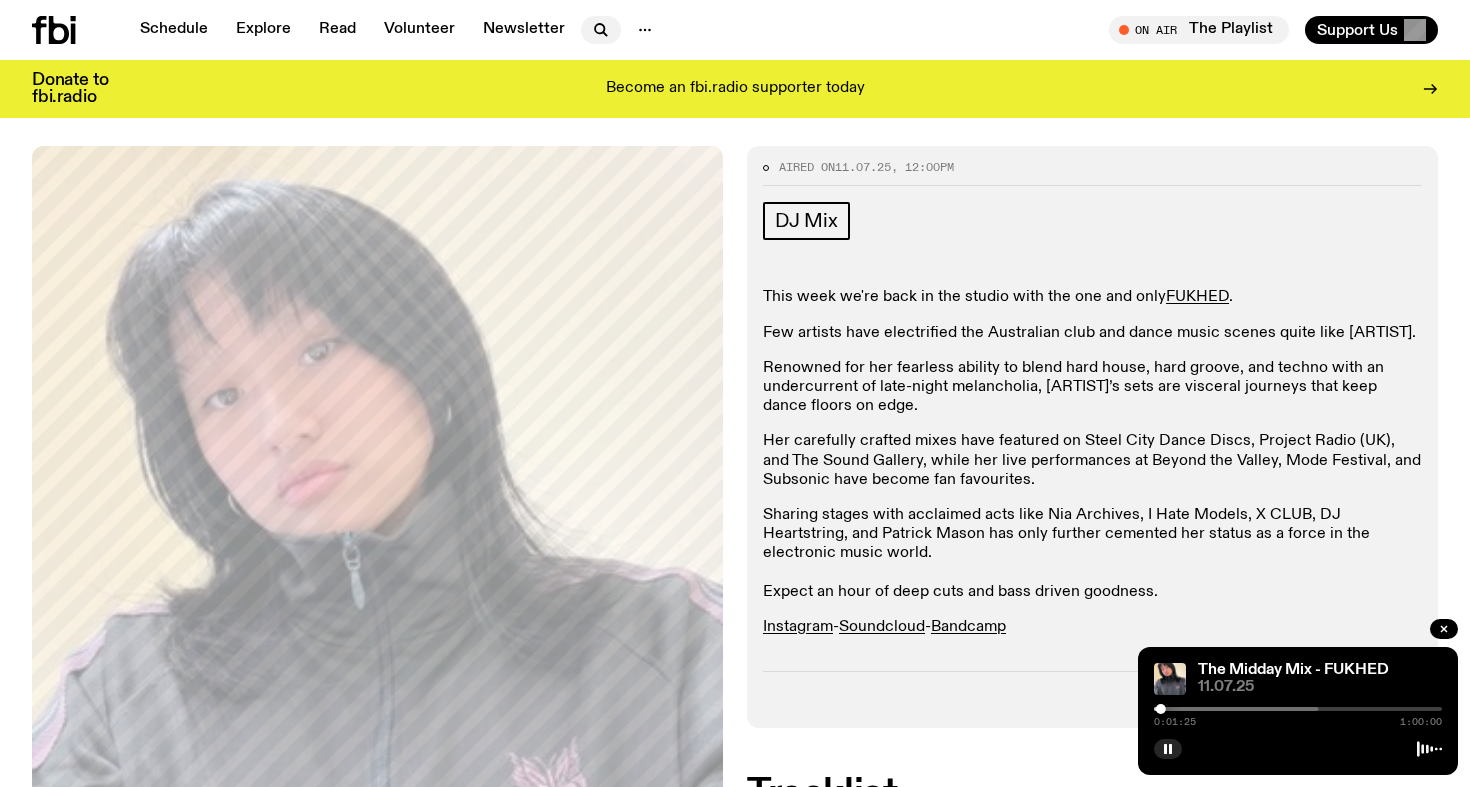 click 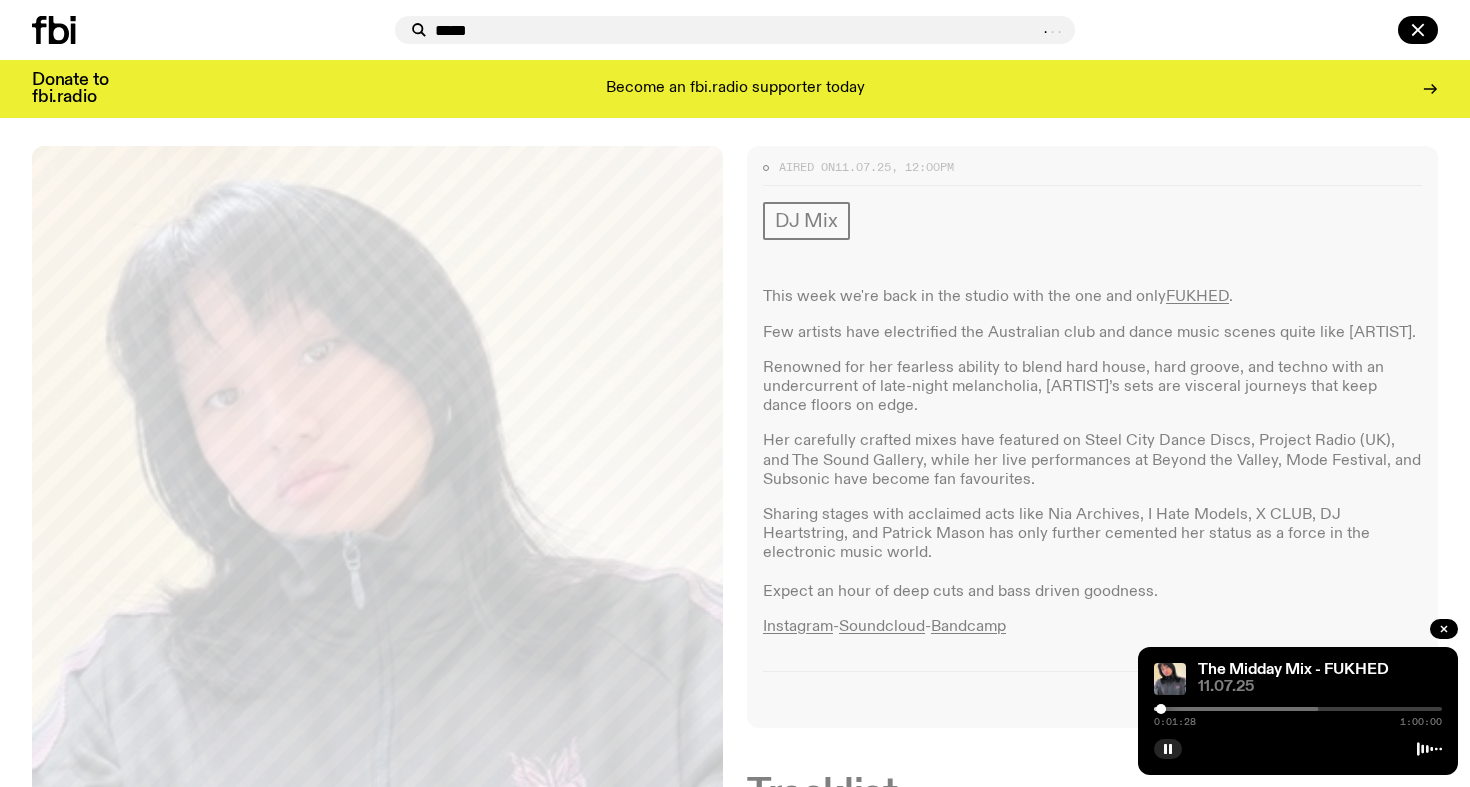type on "*****" 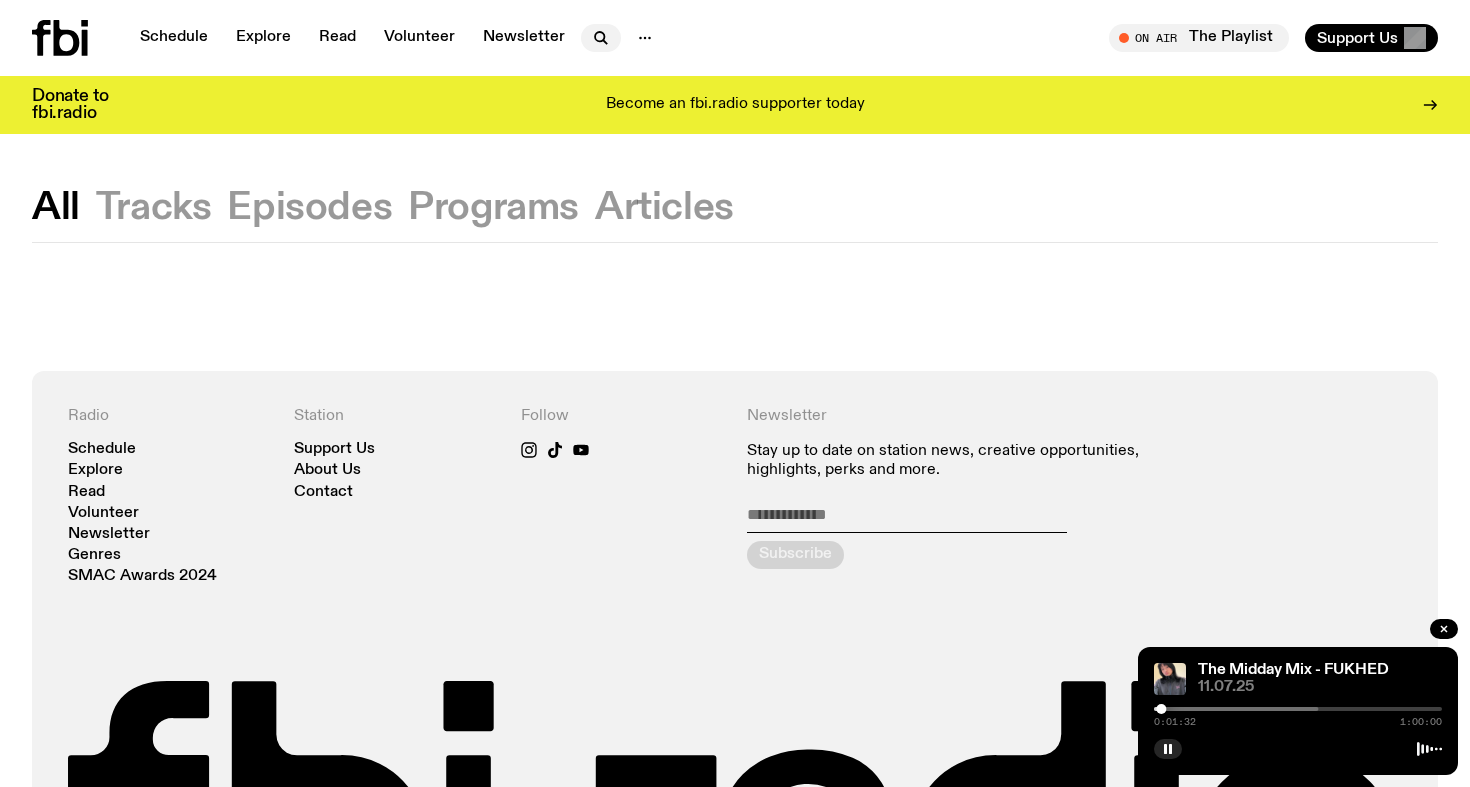 scroll, scrollTop: 0, scrollLeft: 0, axis: both 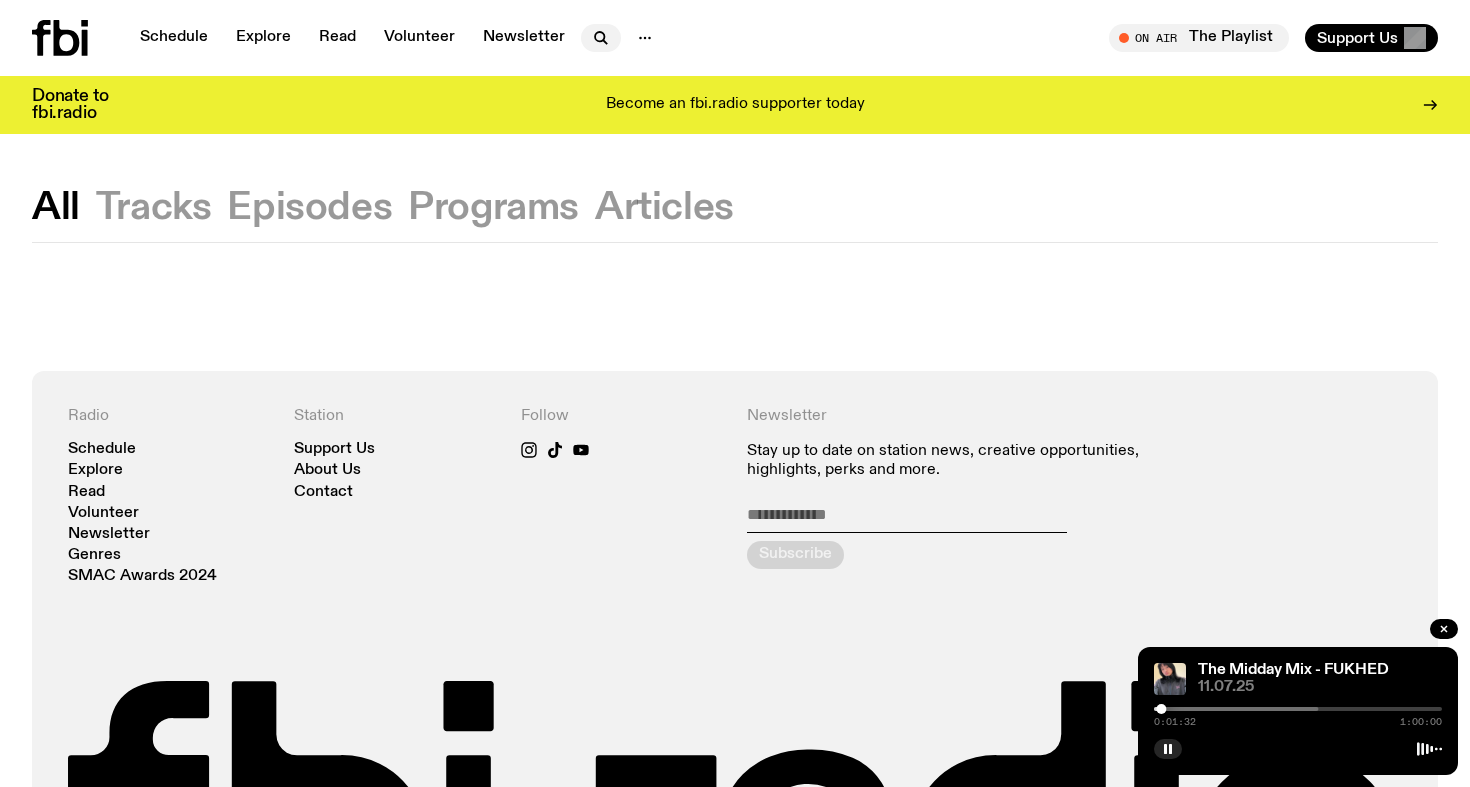 click 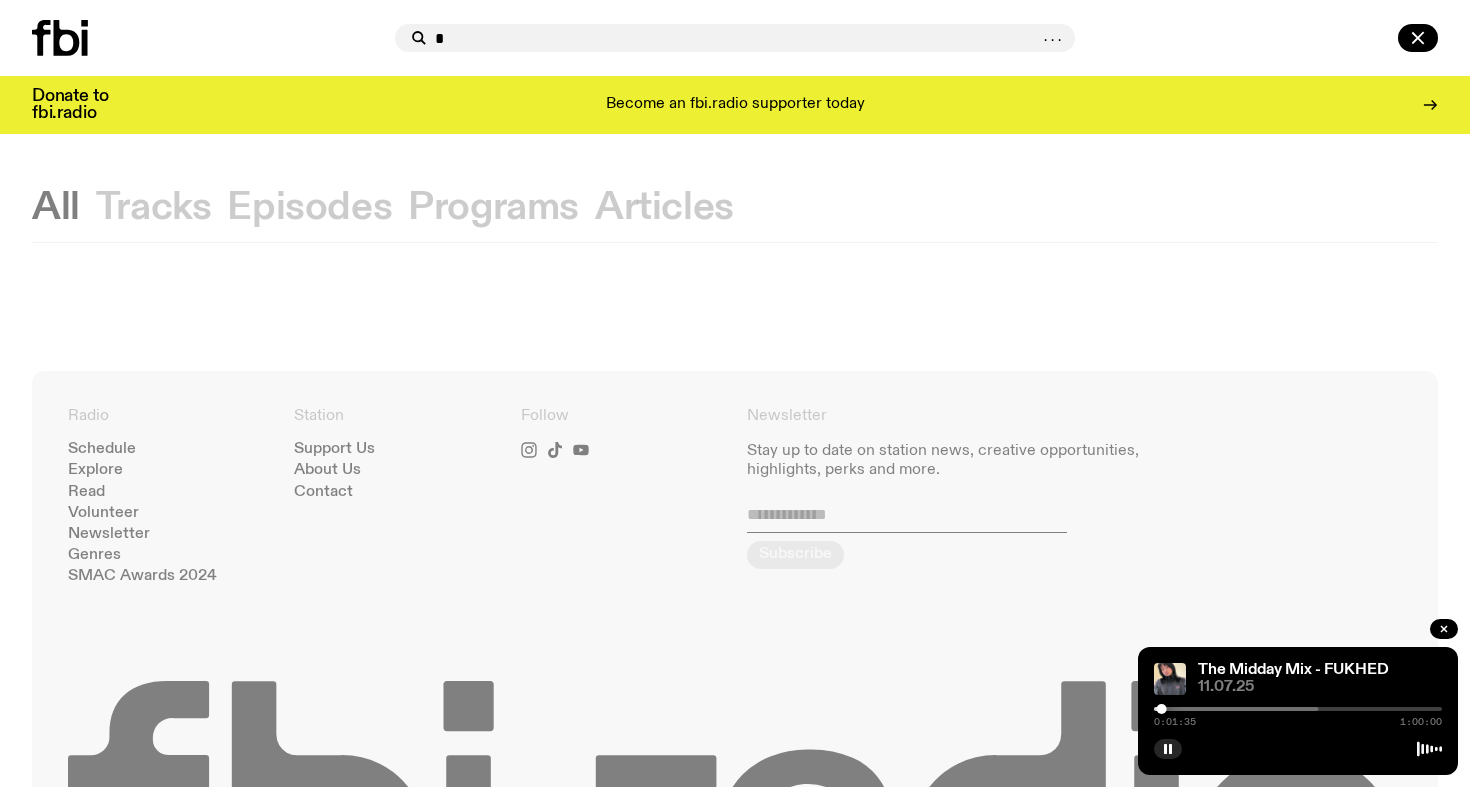 type on "*" 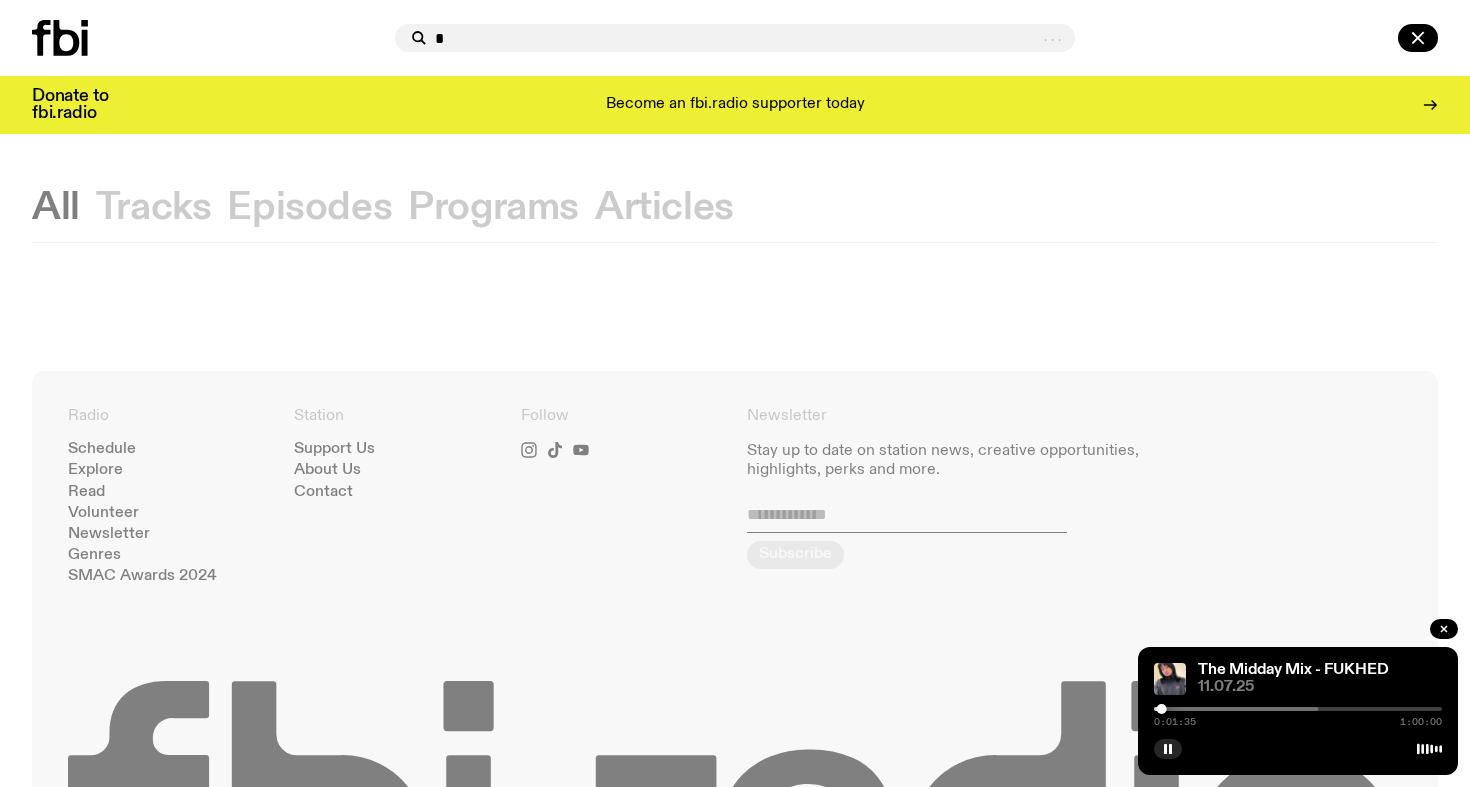 click at bounding box center [735, 393] 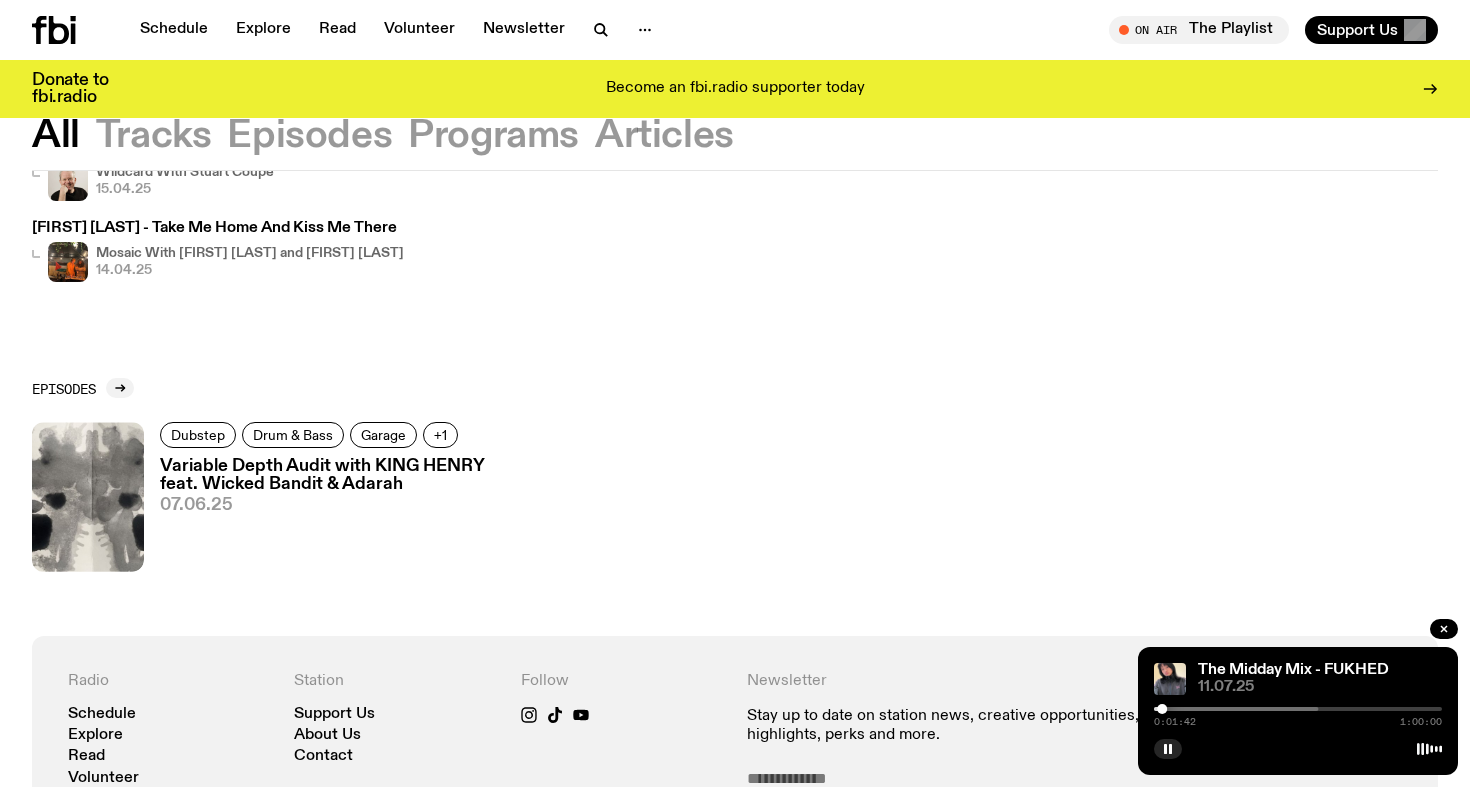 scroll, scrollTop: 531, scrollLeft: 0, axis: vertical 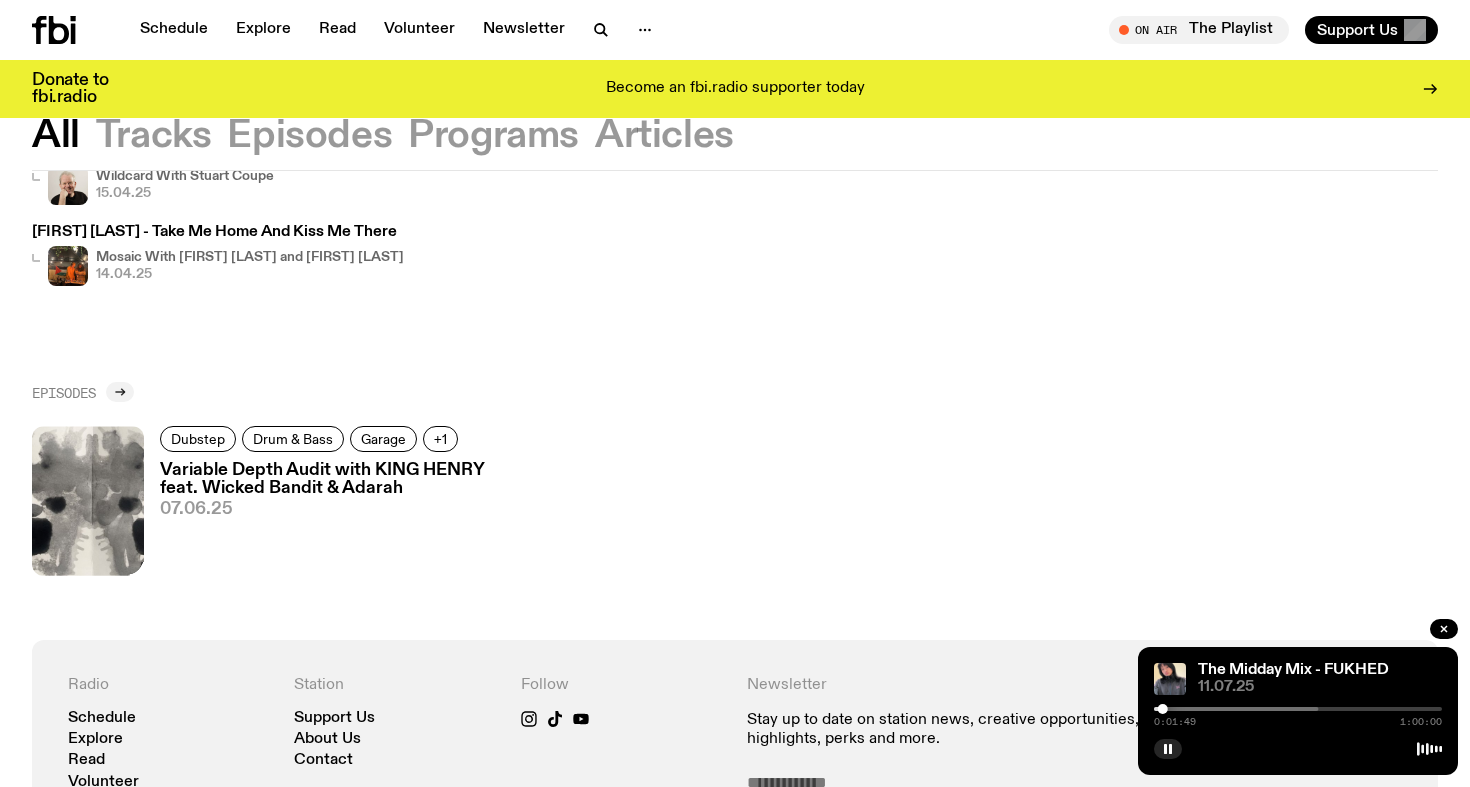 click at bounding box center [120, 392] 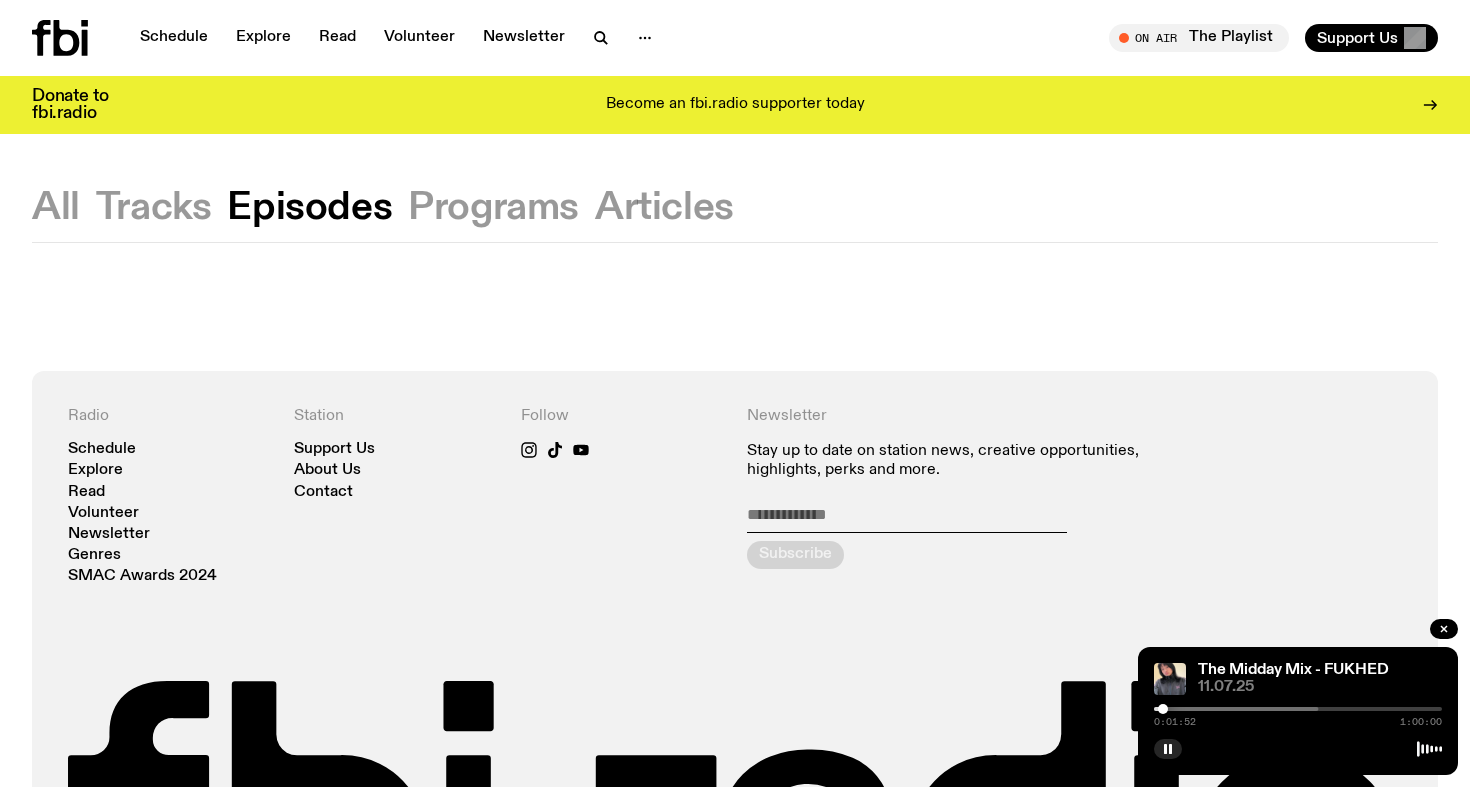 scroll, scrollTop: 0, scrollLeft: 0, axis: both 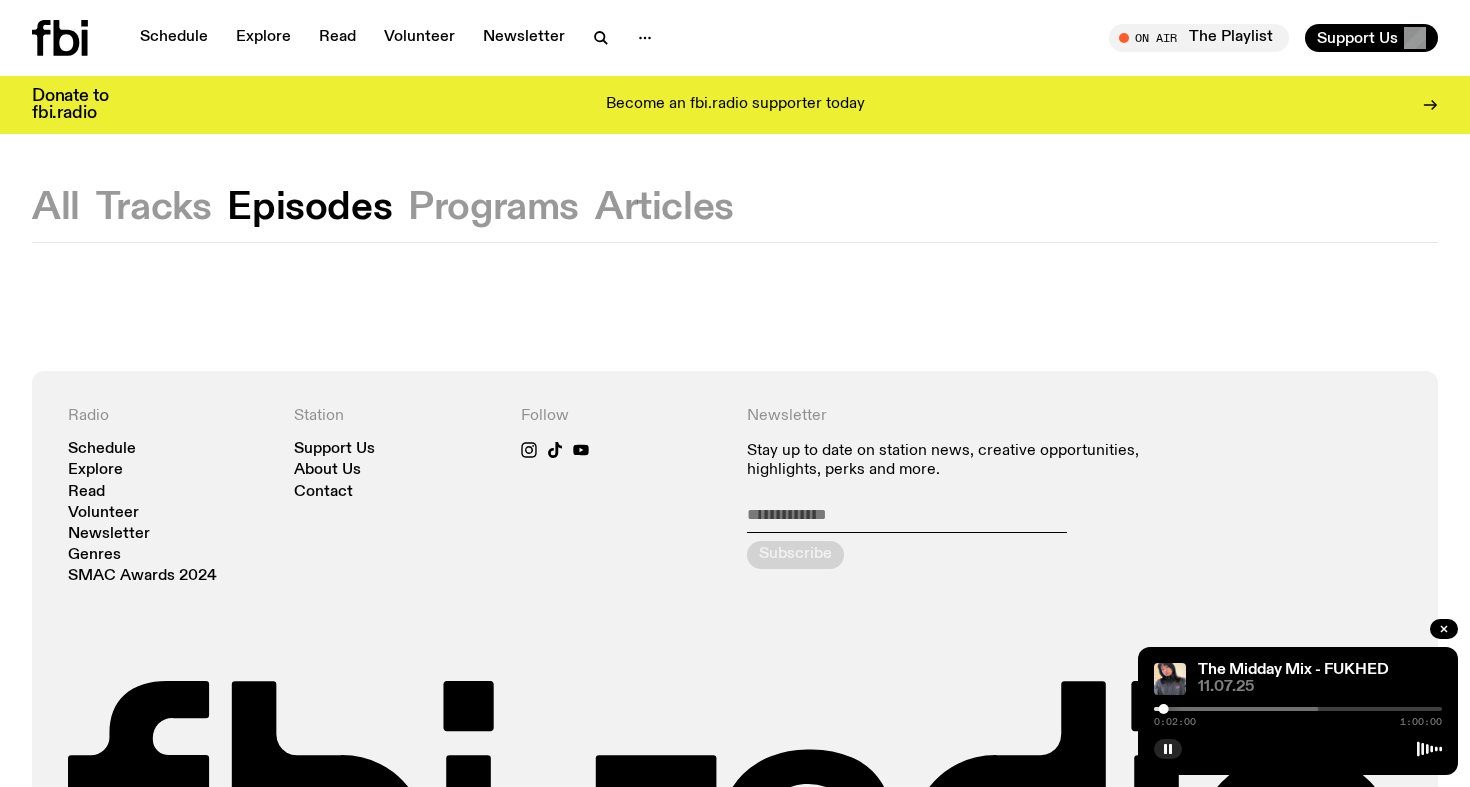 click on "Tracks" 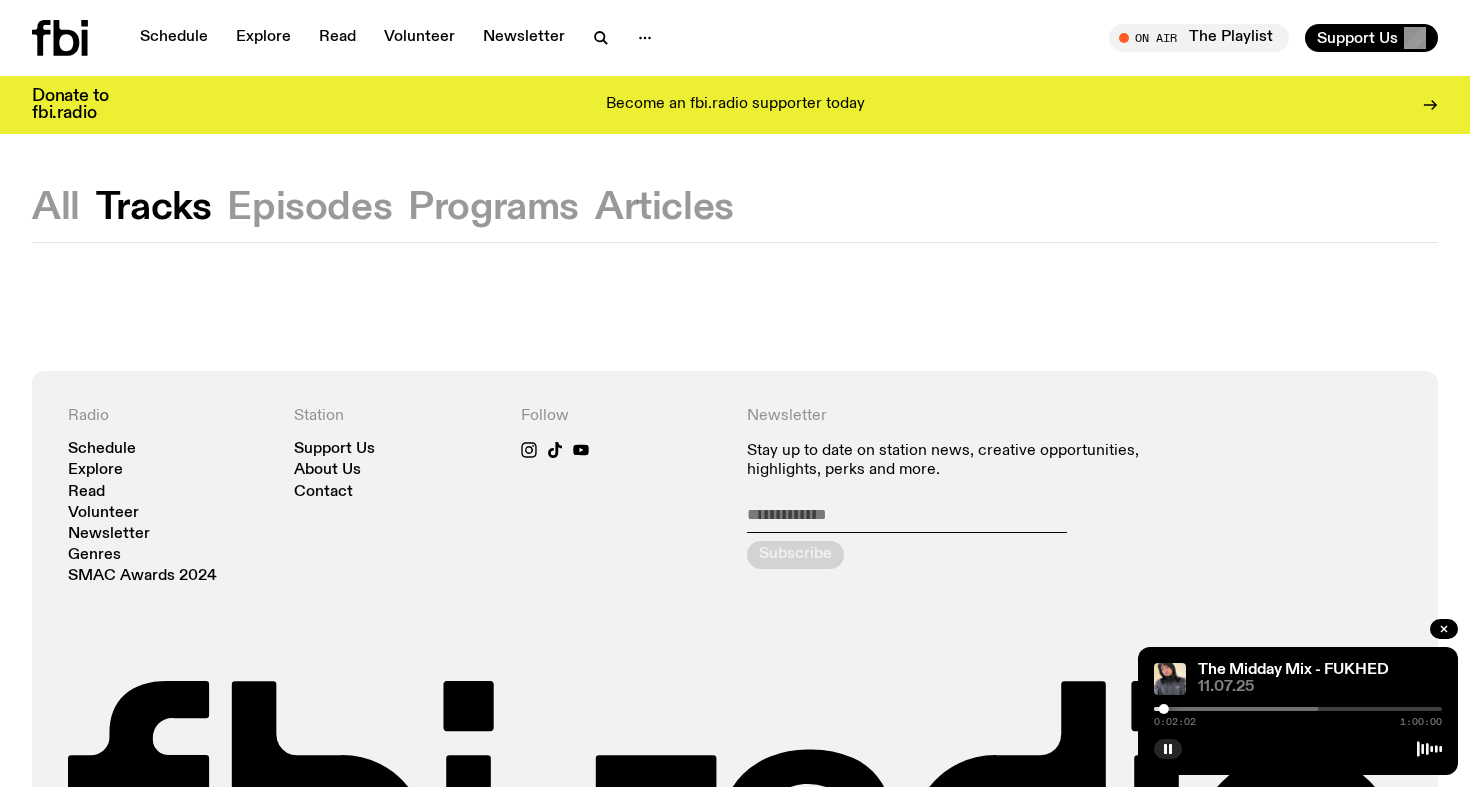 click on "All" 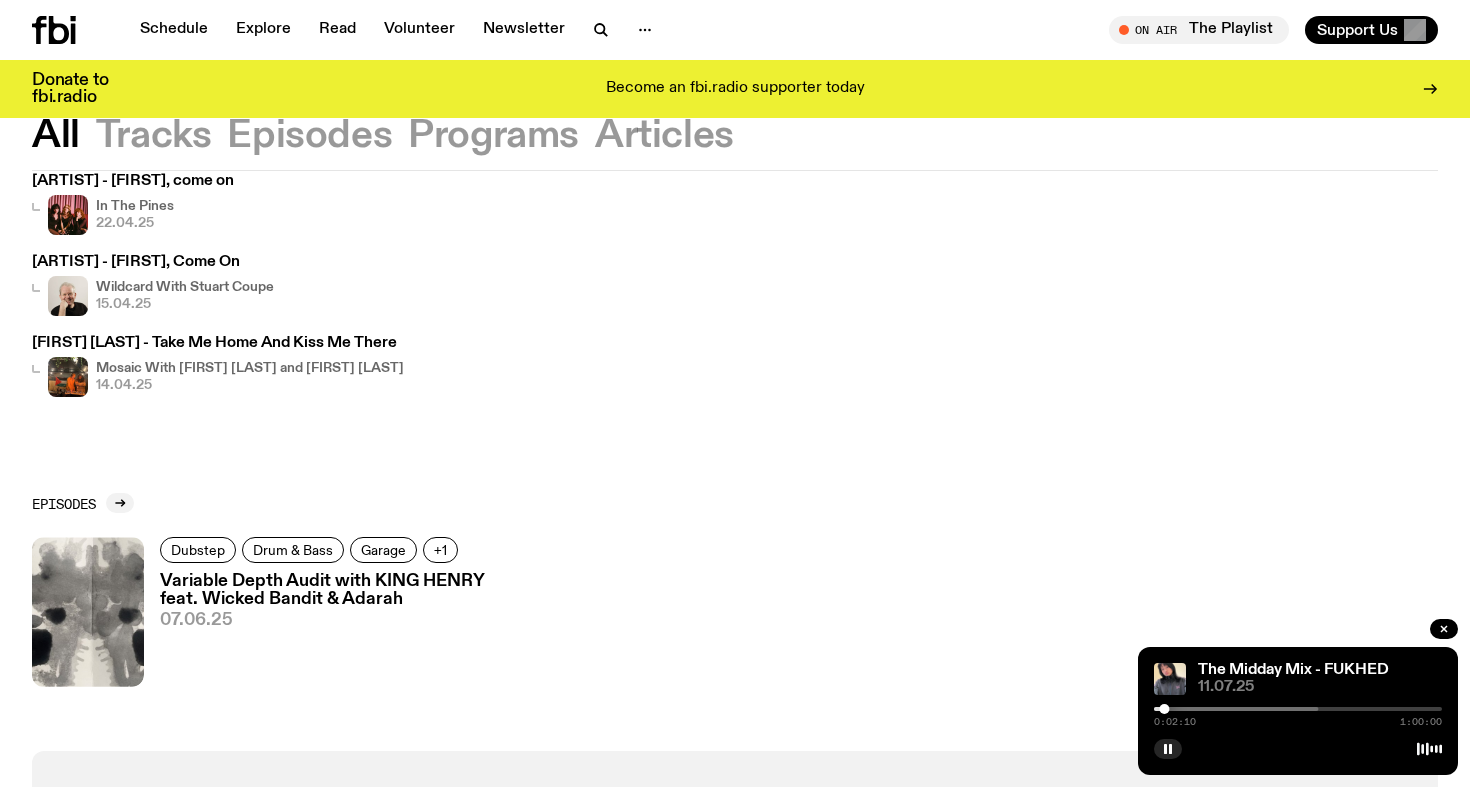 scroll, scrollTop: 422, scrollLeft: 0, axis: vertical 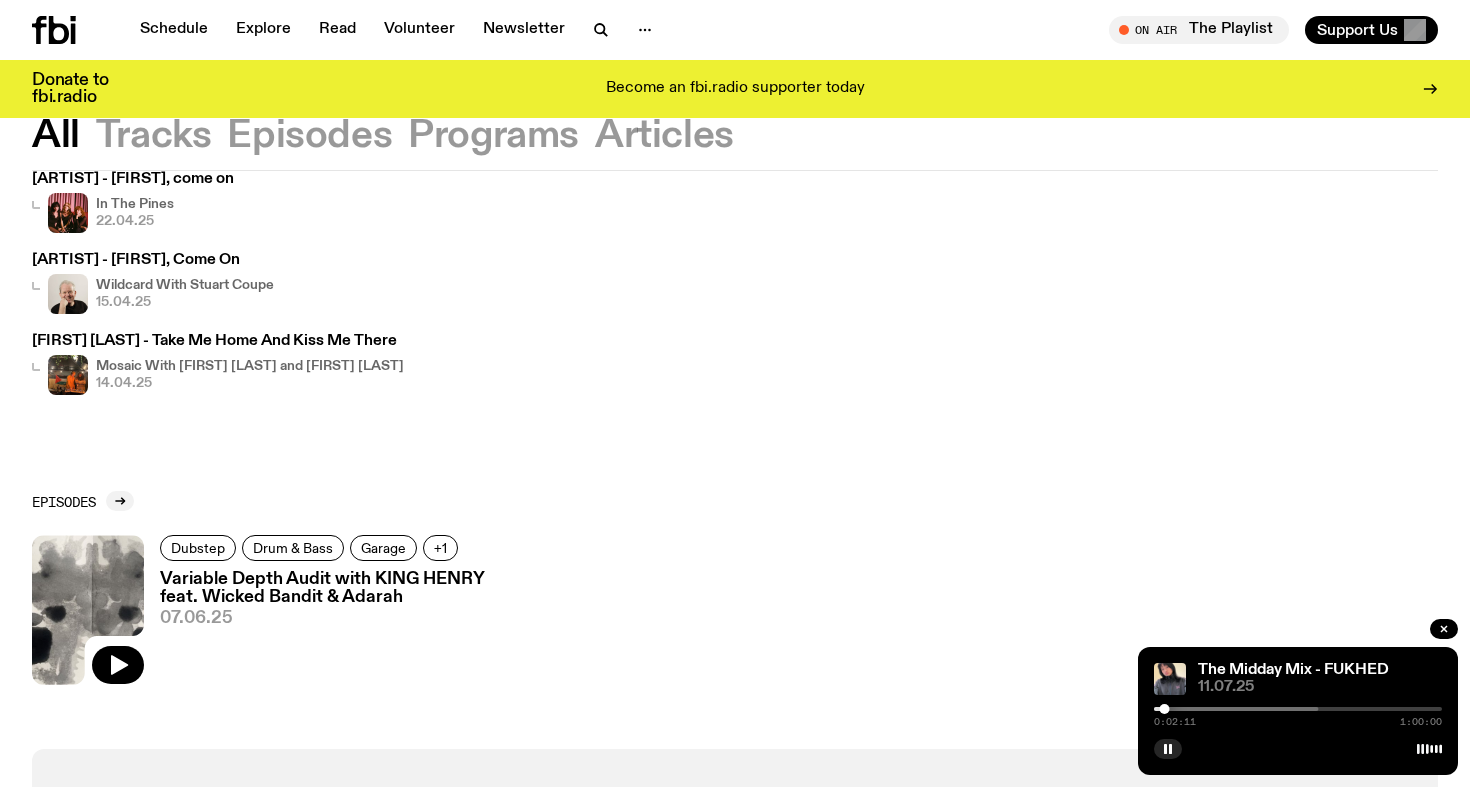 click 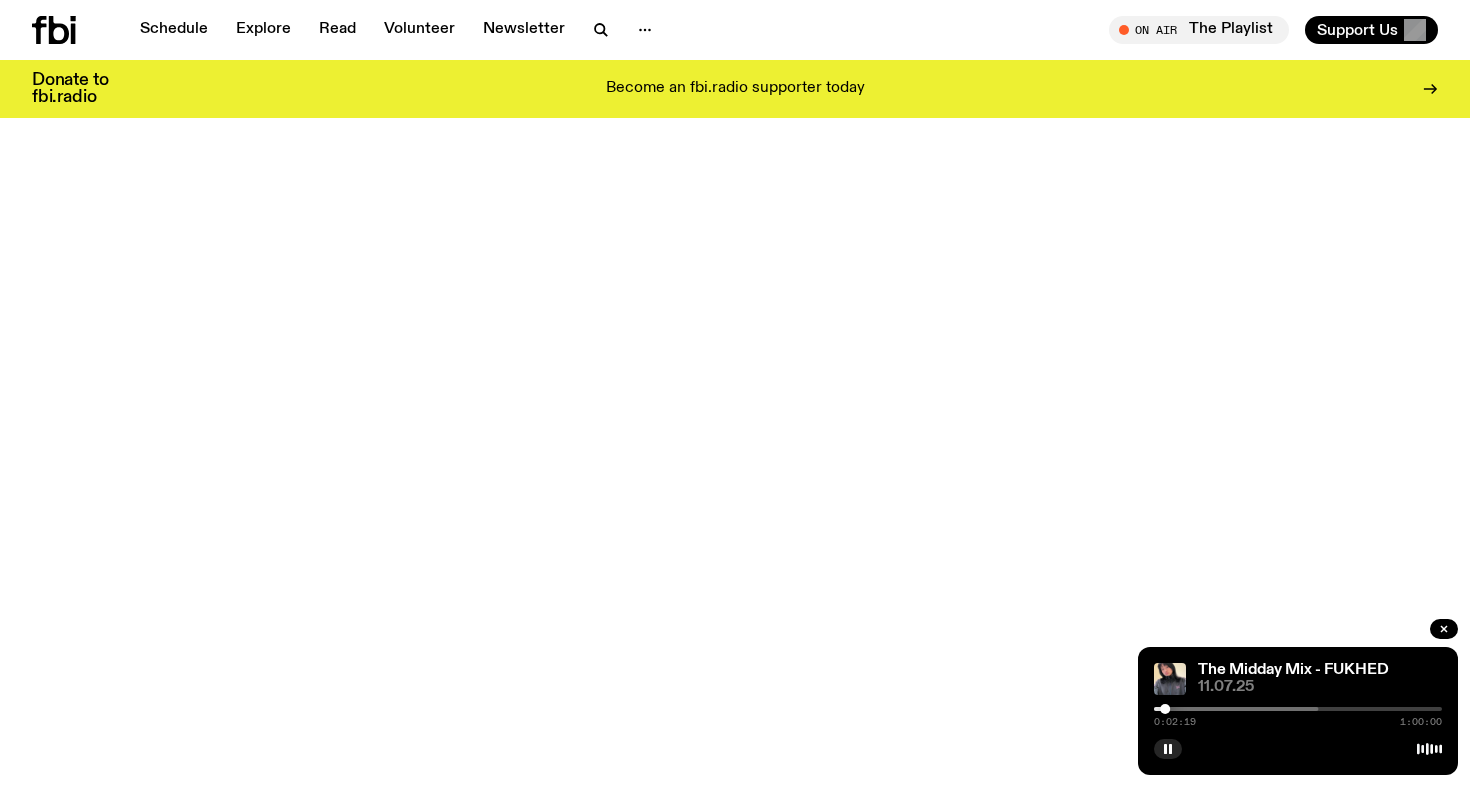 scroll, scrollTop: 0, scrollLeft: 0, axis: both 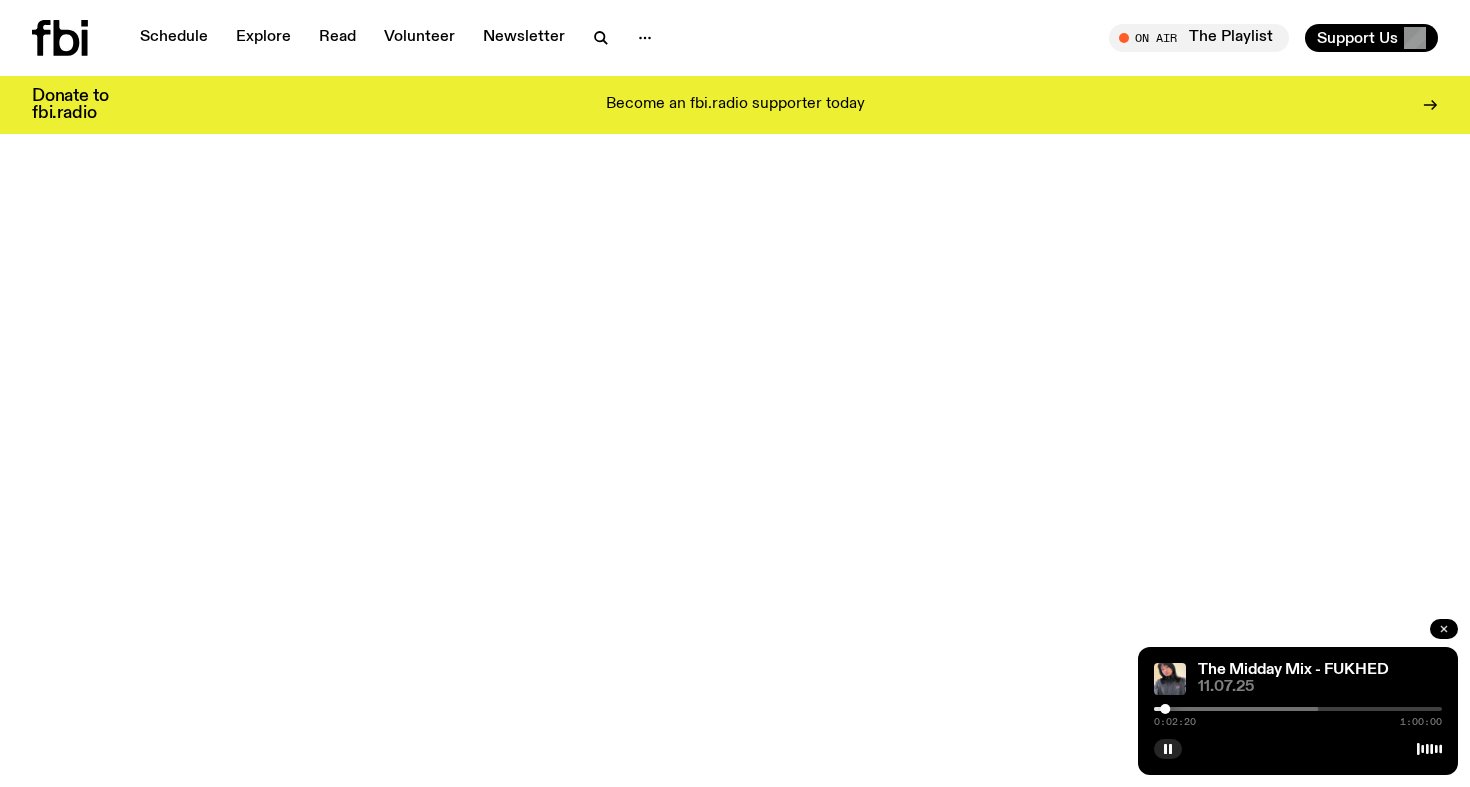 click at bounding box center (1444, 629) 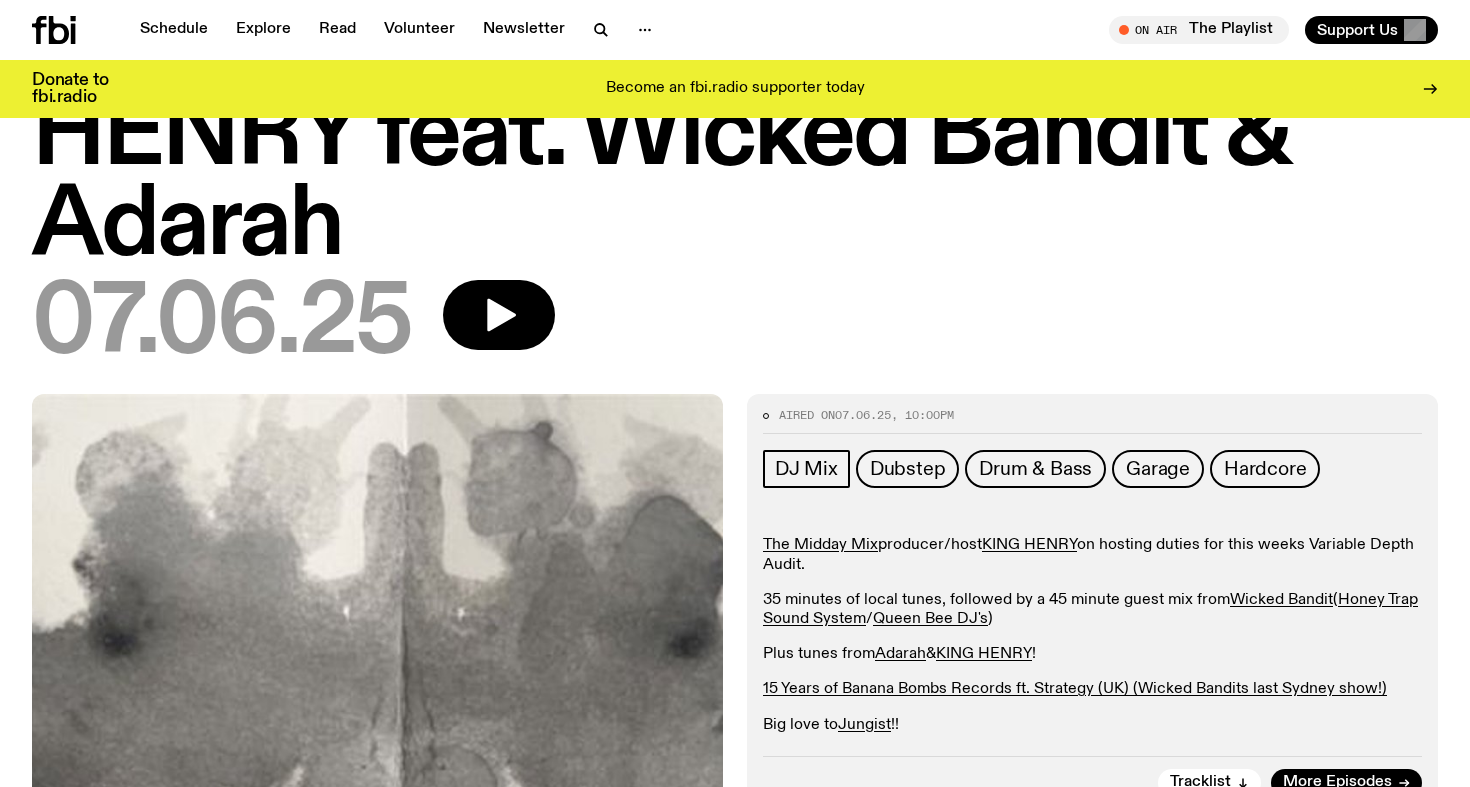 scroll, scrollTop: 180, scrollLeft: 0, axis: vertical 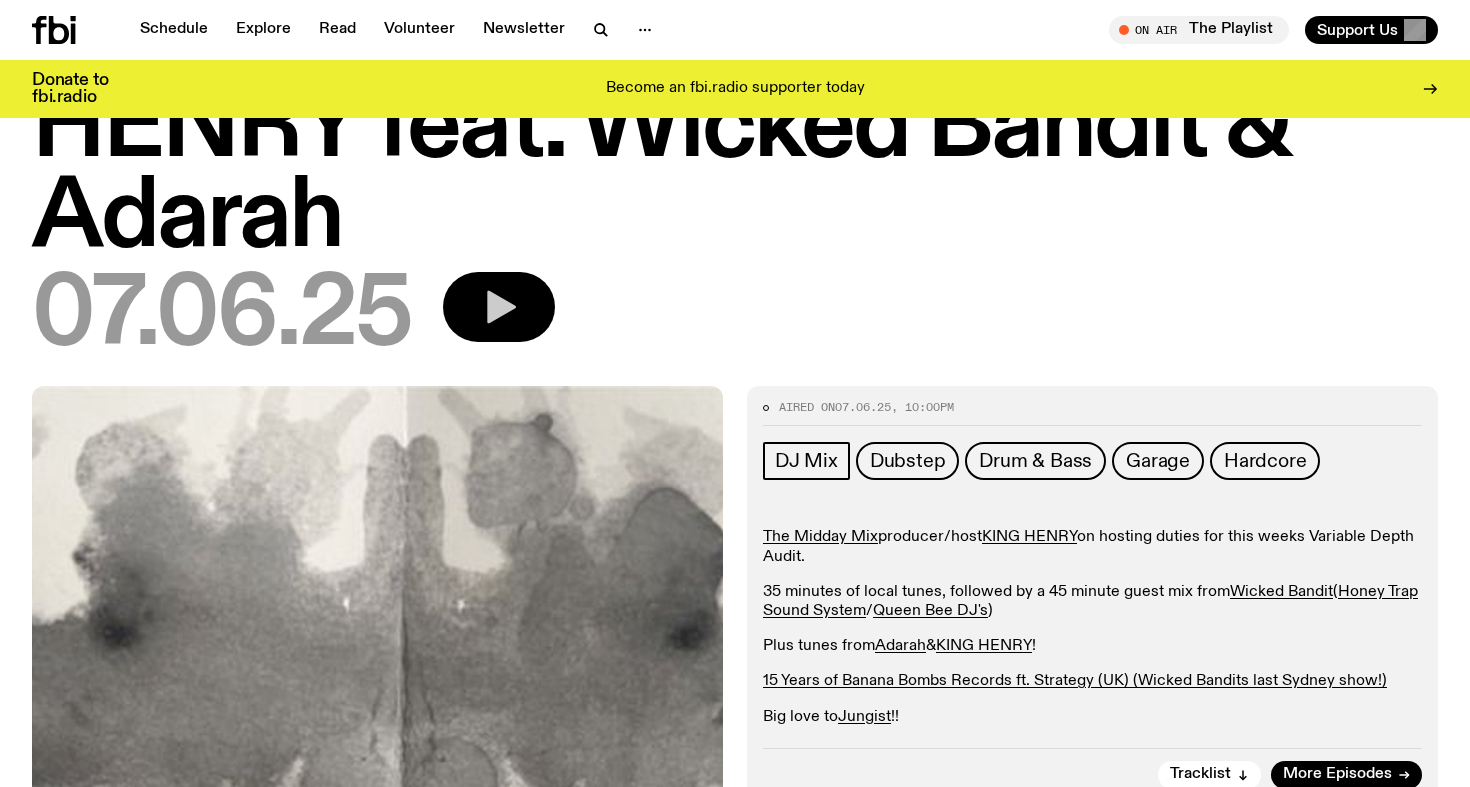 click 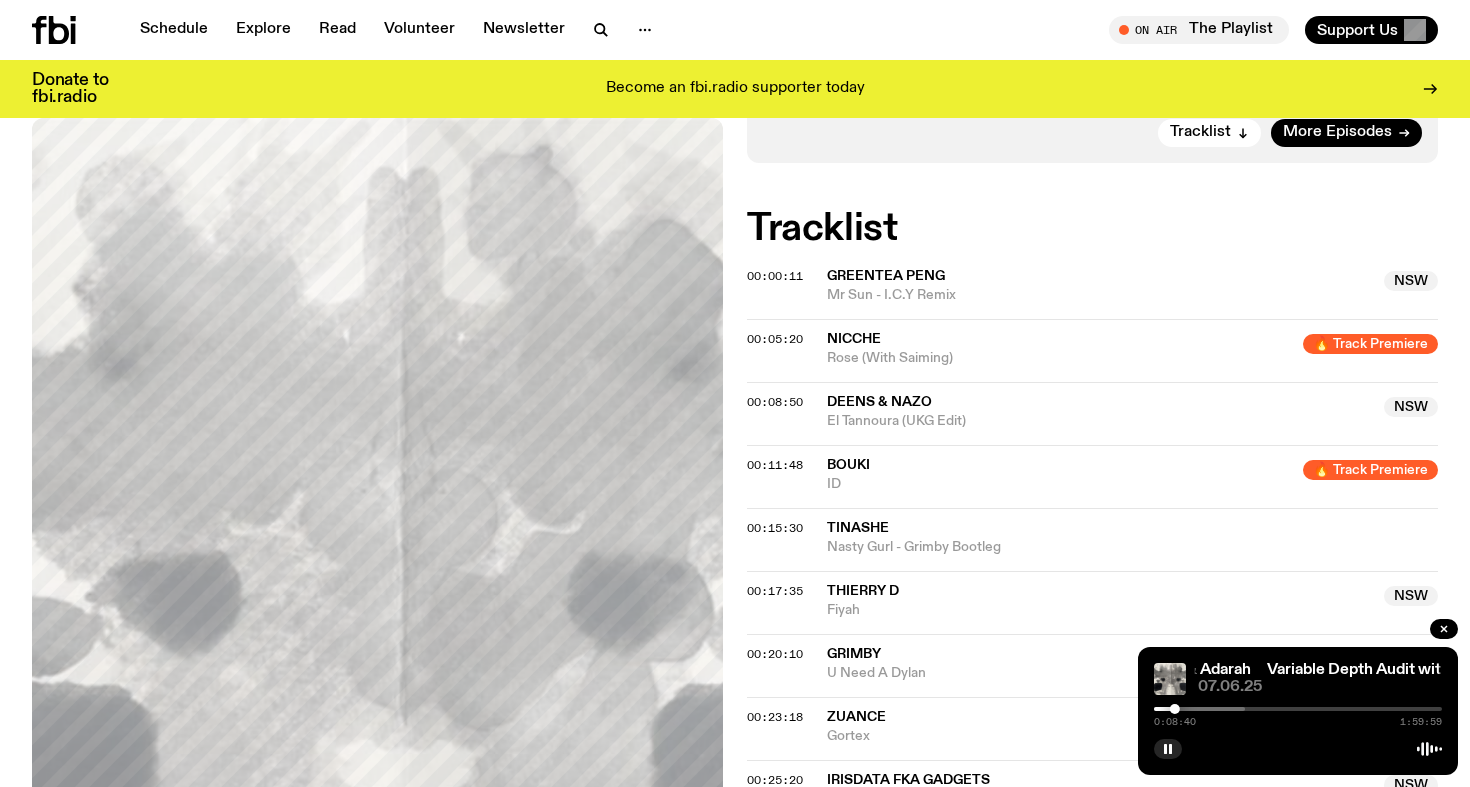 scroll, scrollTop: 820, scrollLeft: 0, axis: vertical 